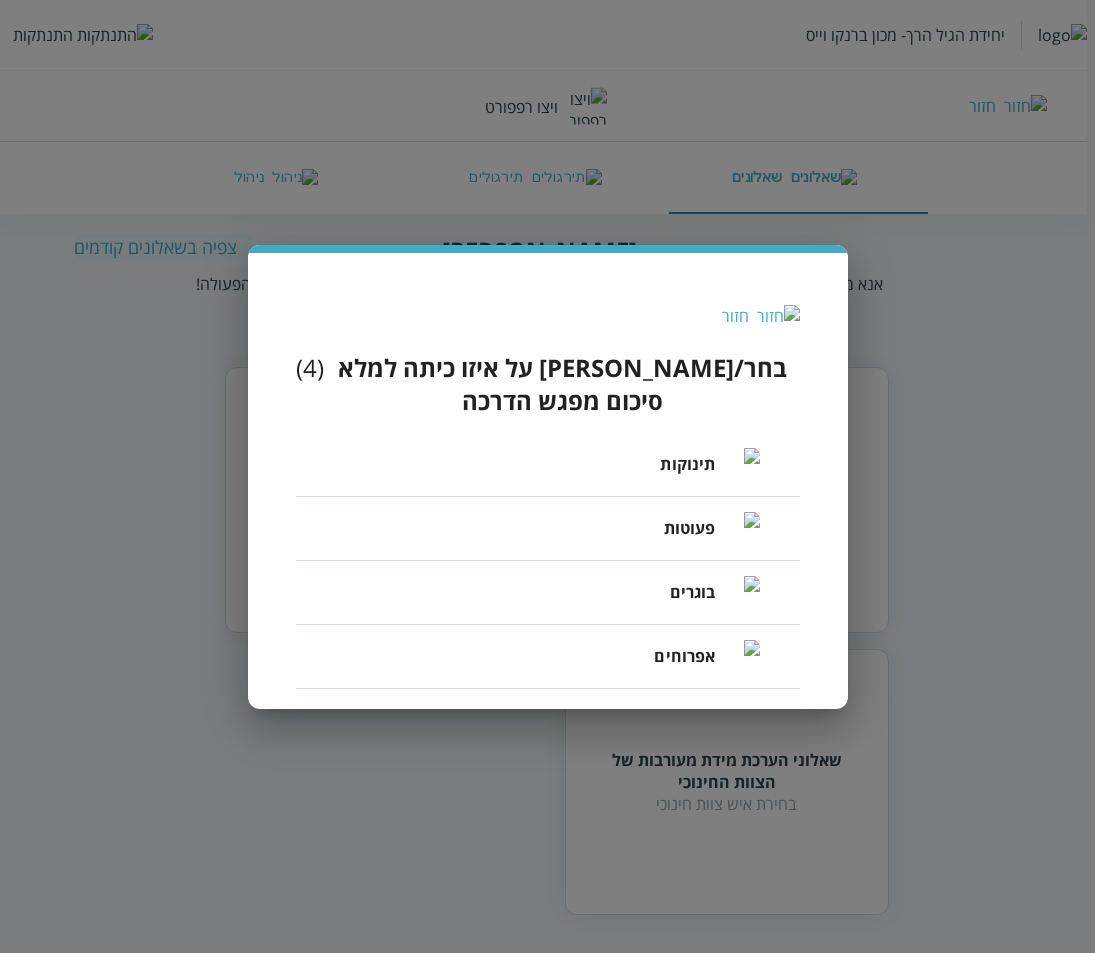 scroll, scrollTop: 0, scrollLeft: 0, axis: both 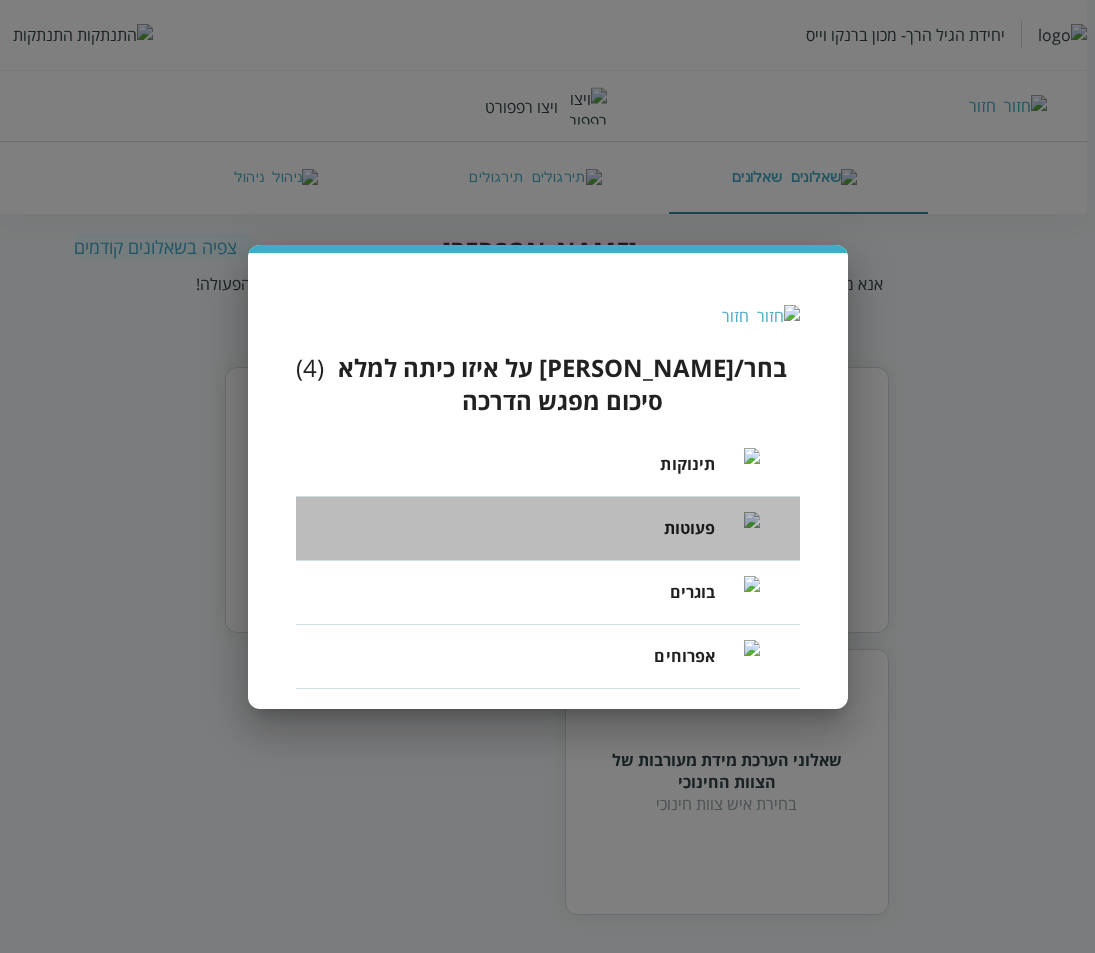 click on "פעוטות" at bounding box center [712, 528] 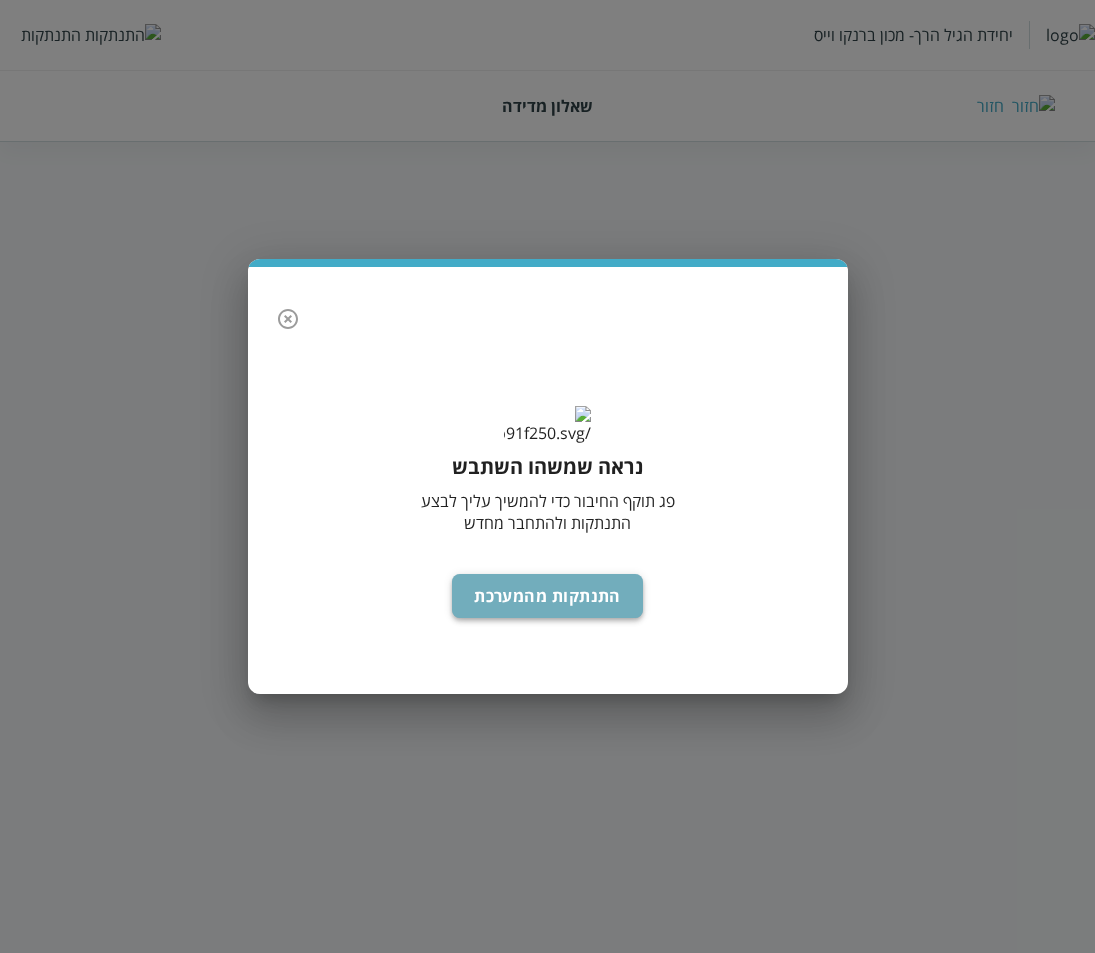 click on "התנתקות מהמערכת" at bounding box center (547, 596) 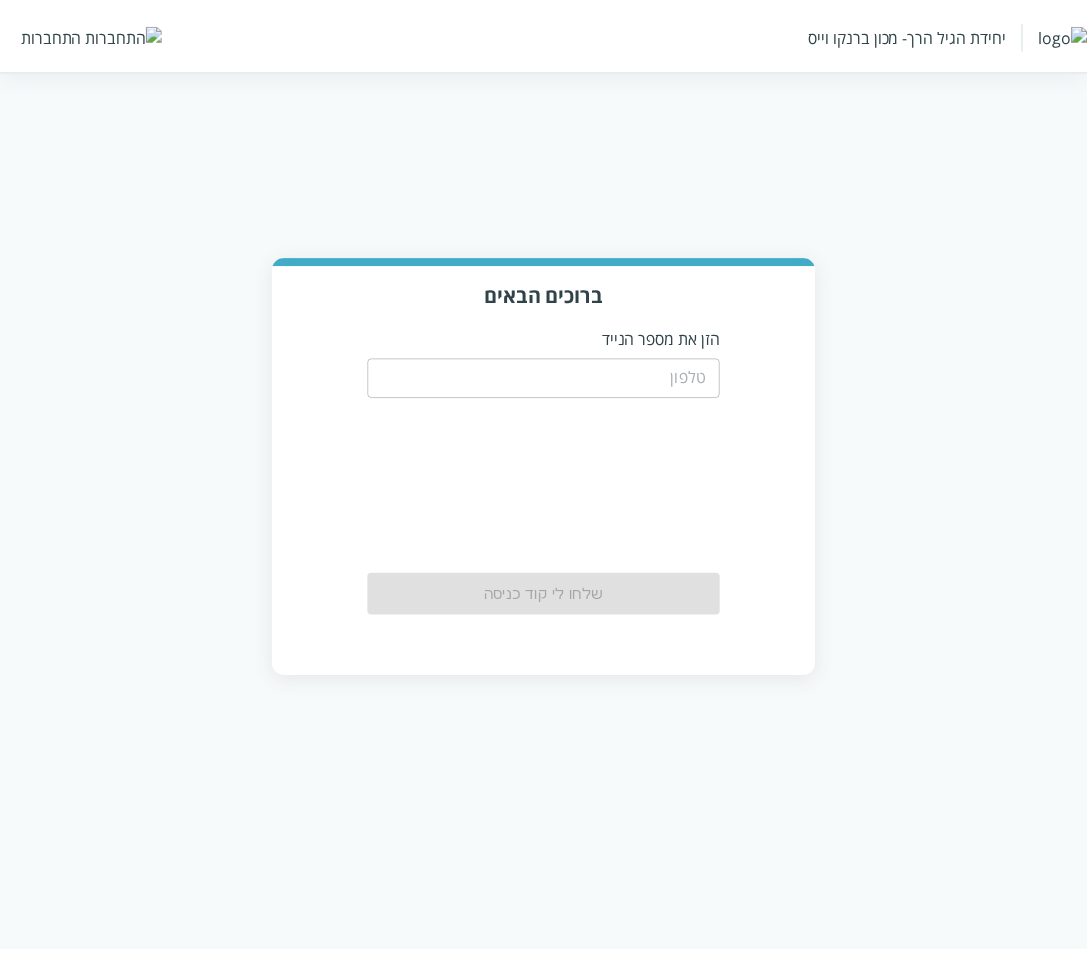scroll, scrollTop: 0, scrollLeft: 0, axis: both 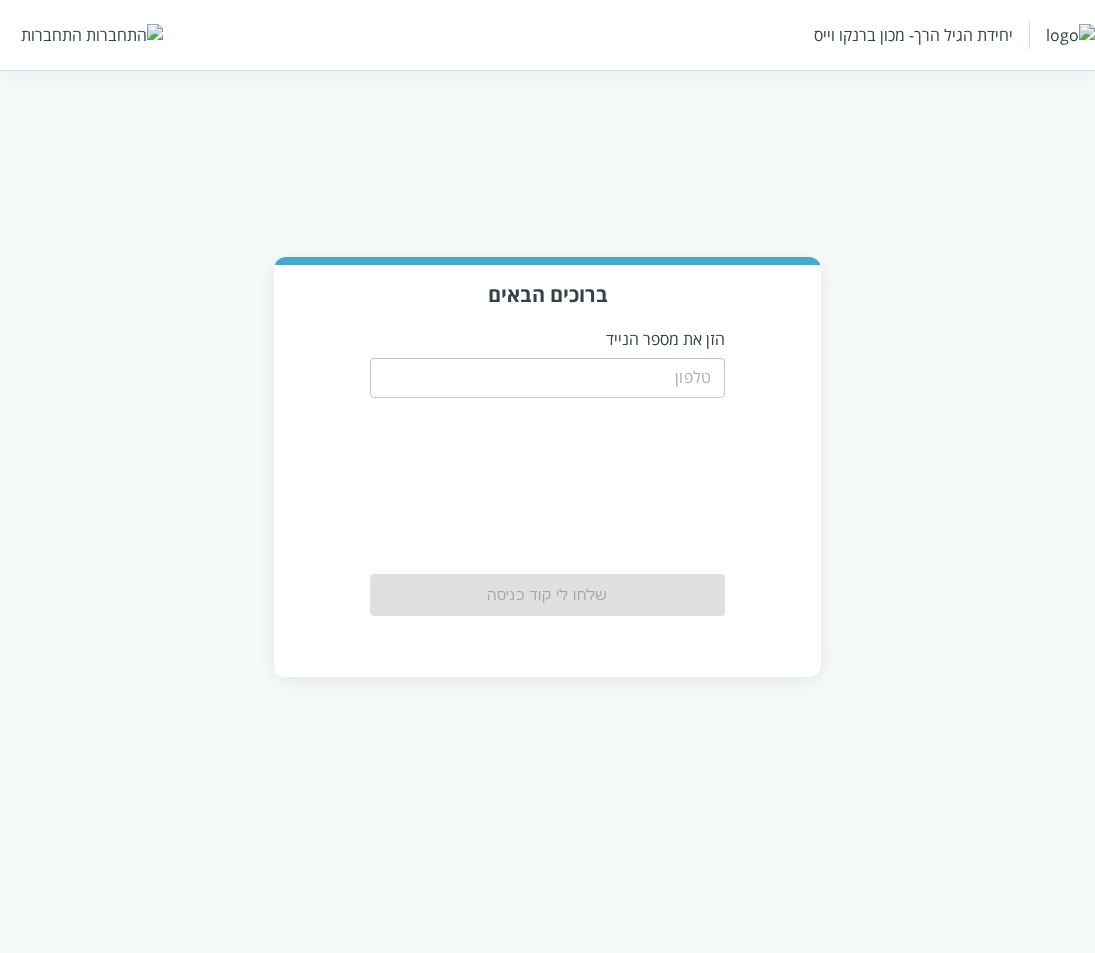 click at bounding box center [547, 378] 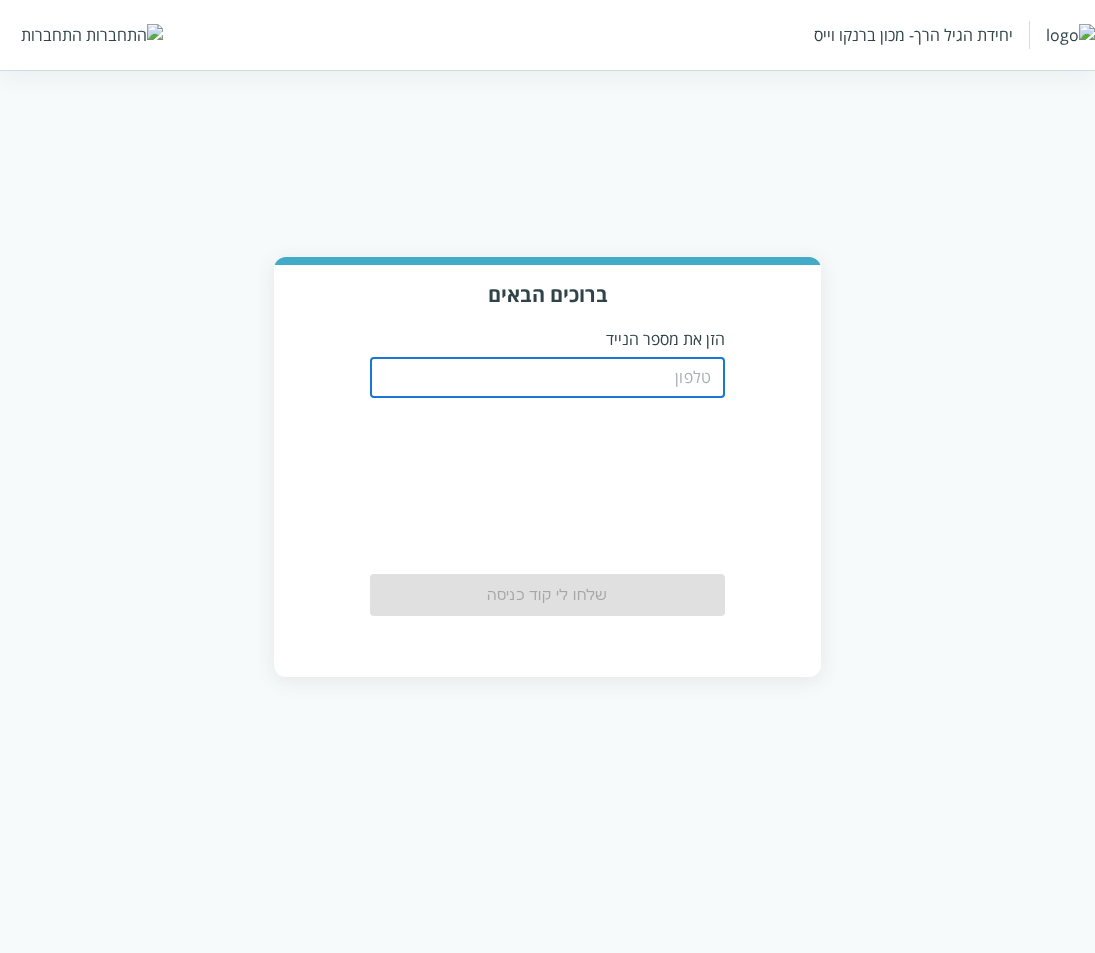 type on "0533115537" 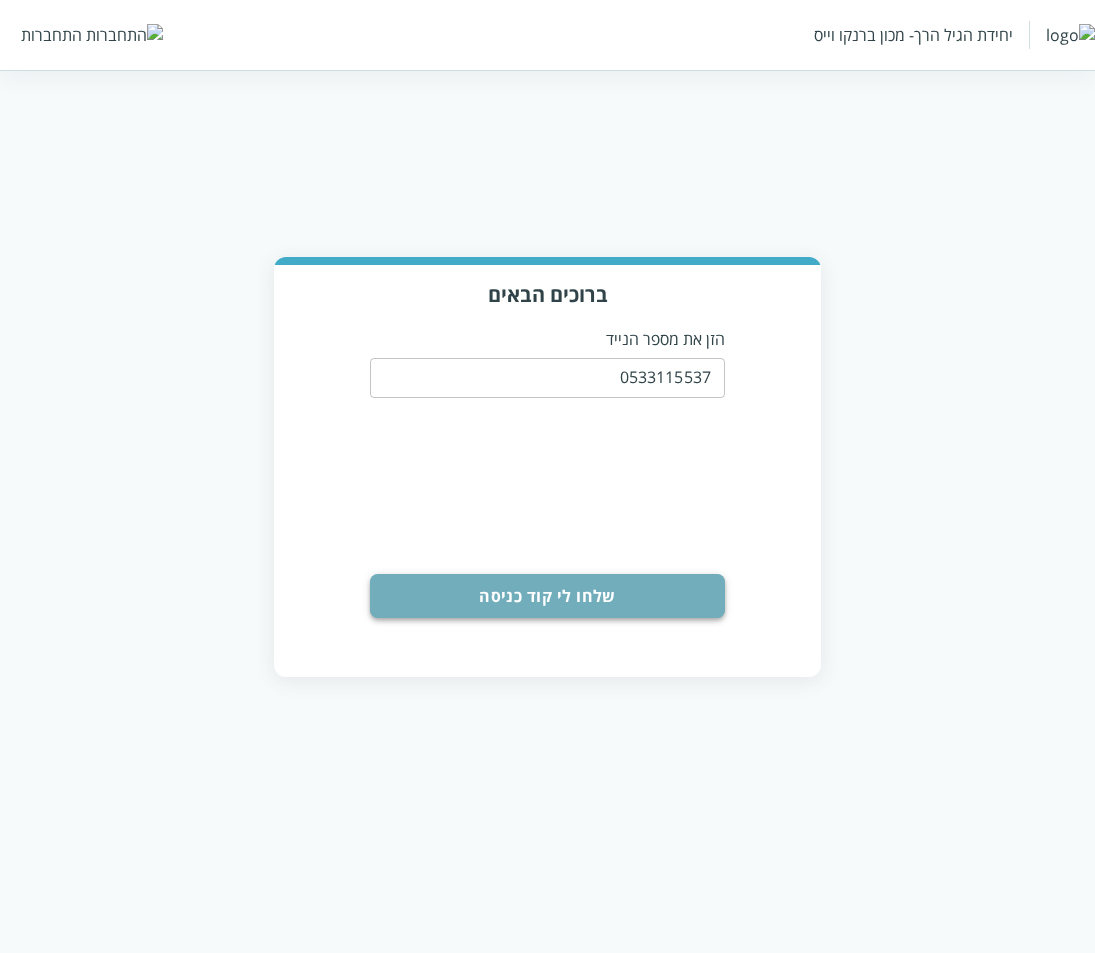 click on "שלחו לי קוד כניסה" at bounding box center (547, 596) 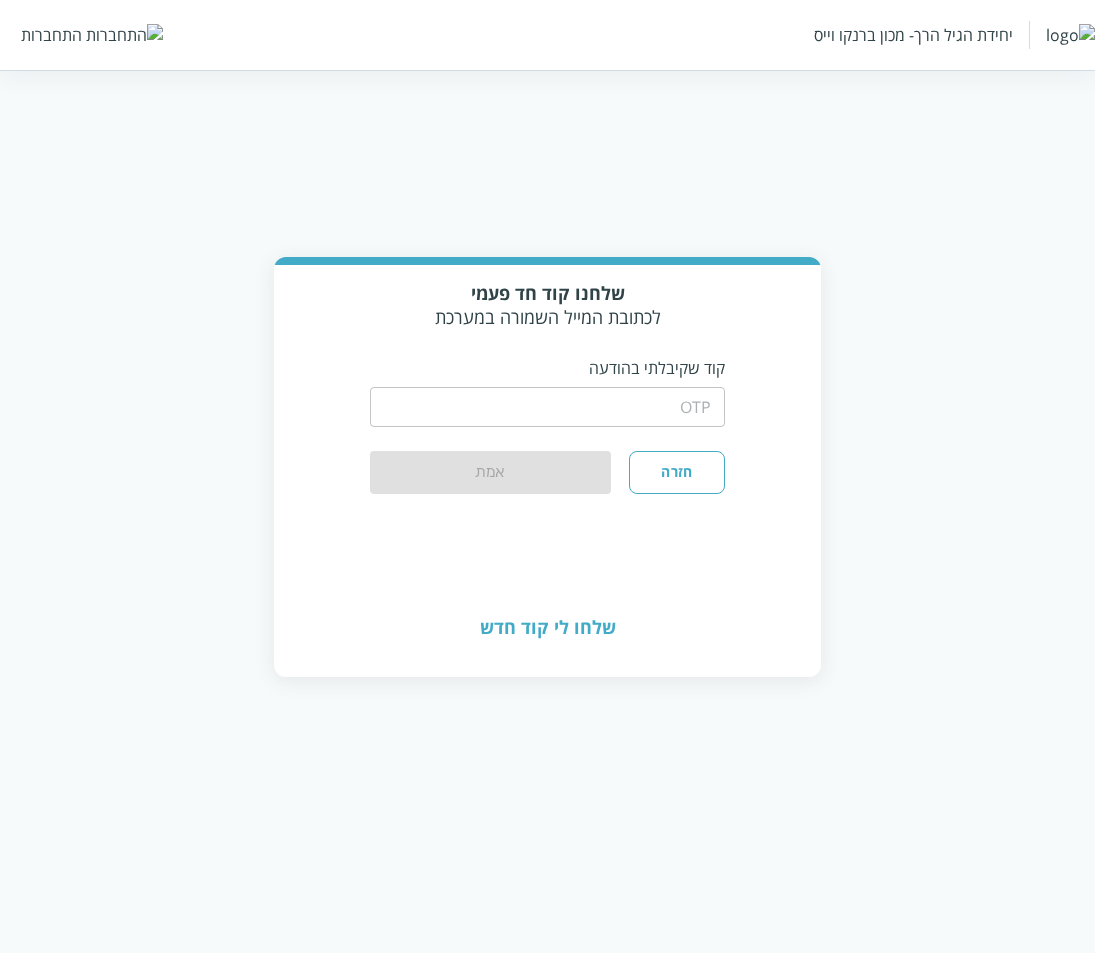 click at bounding box center (547, 407) 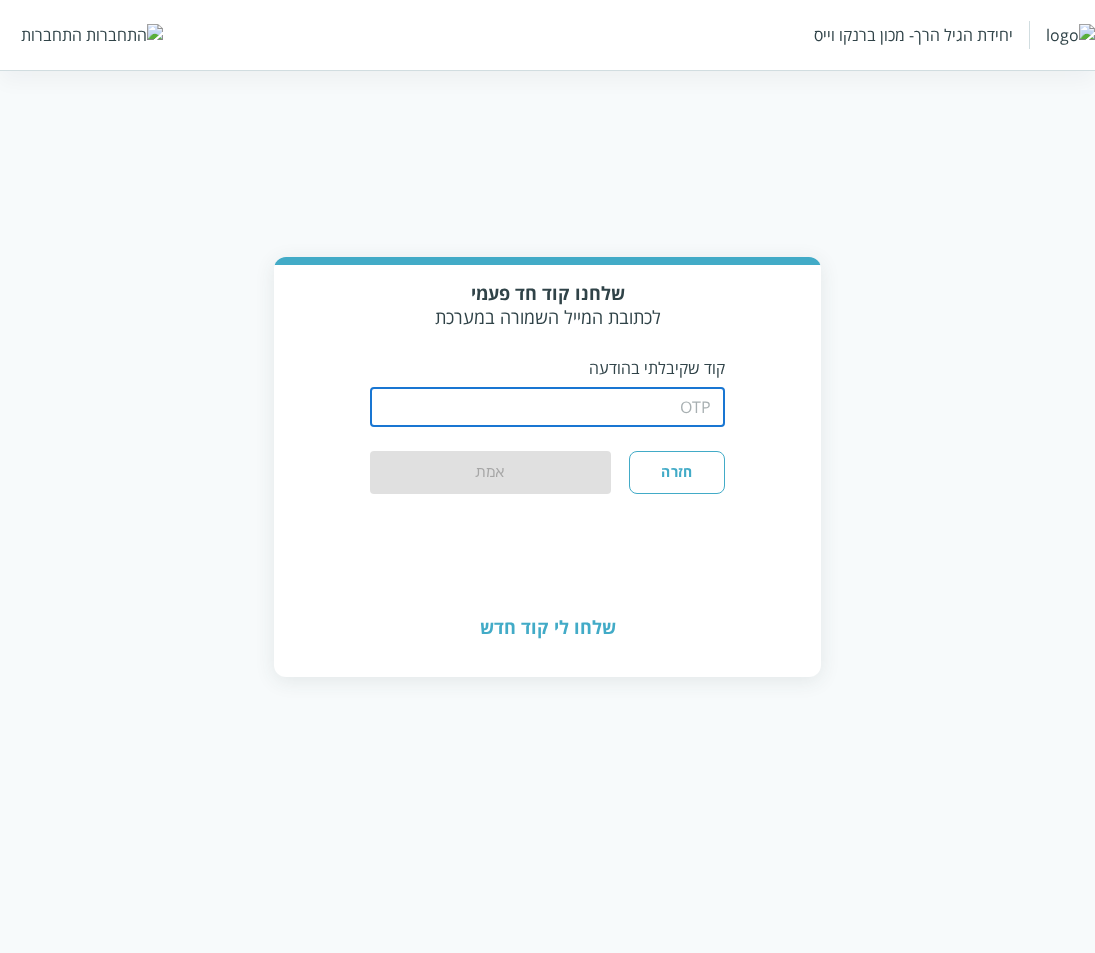 type on "1234" 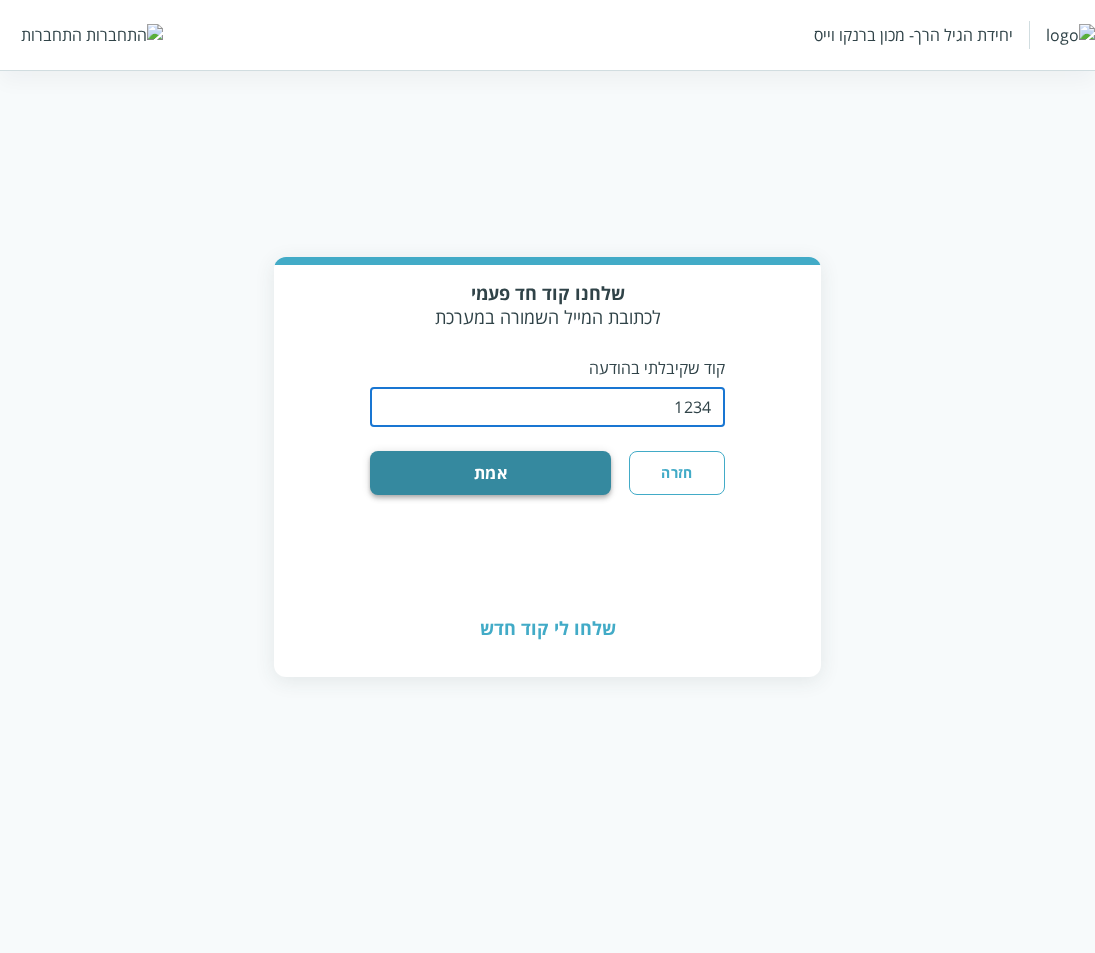 click on "אמת" at bounding box center (490, 473) 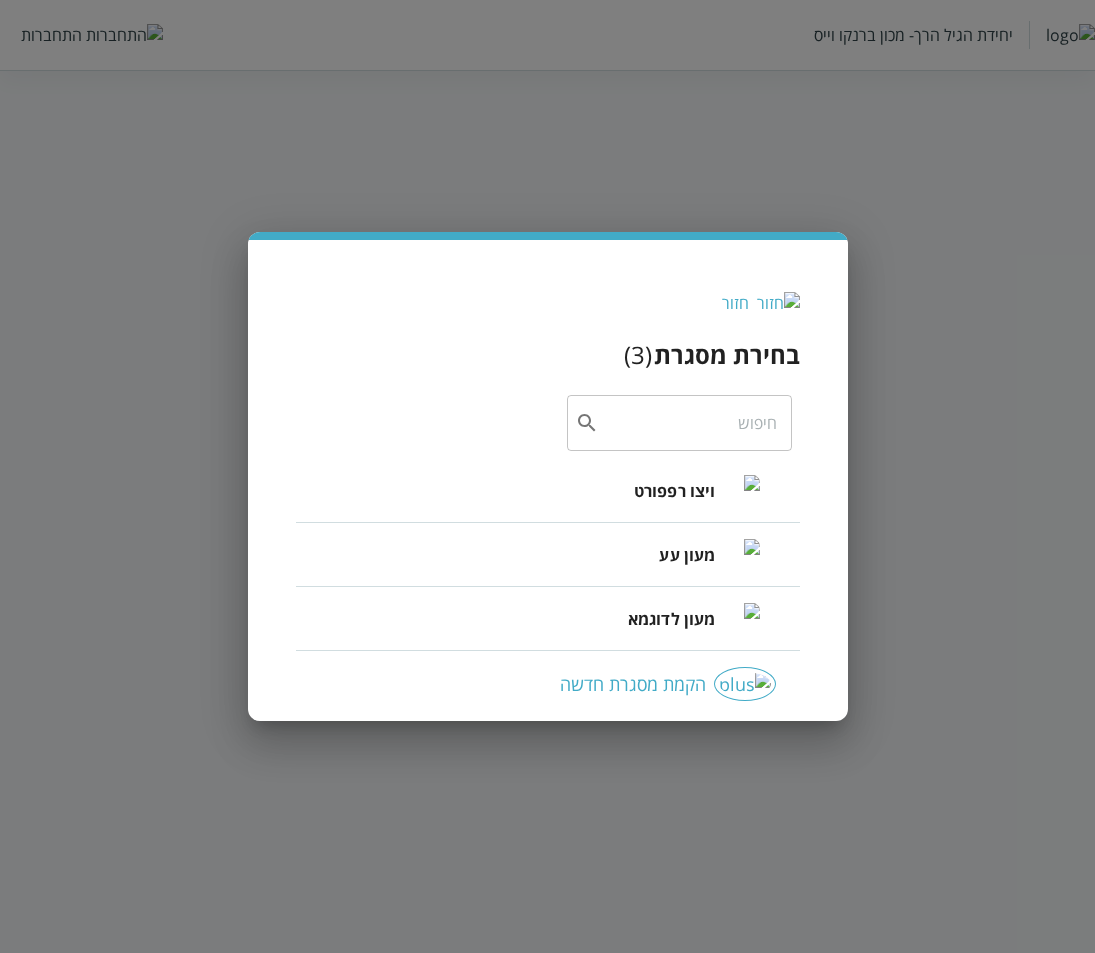 click on "ויצו רפפורט" at bounding box center [675, 491] 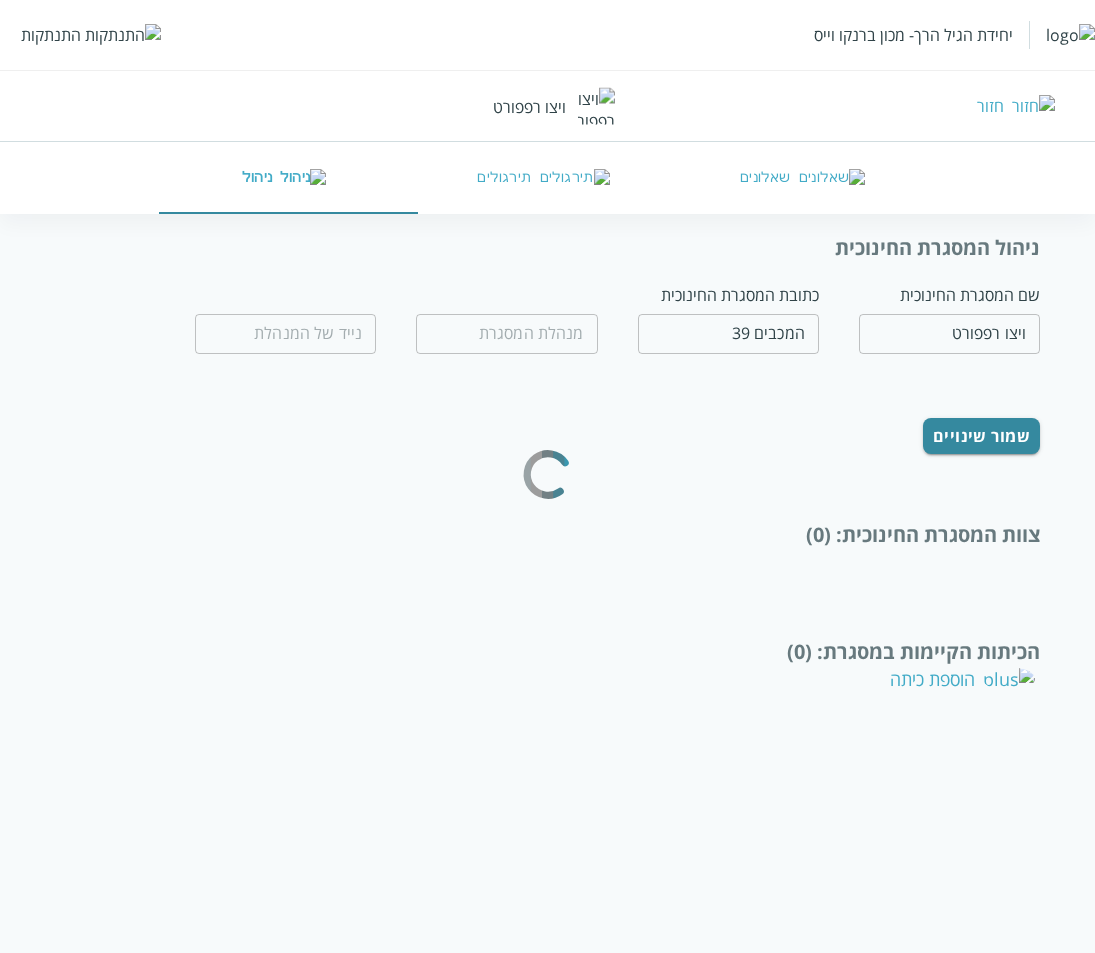 type on "חנה לל" 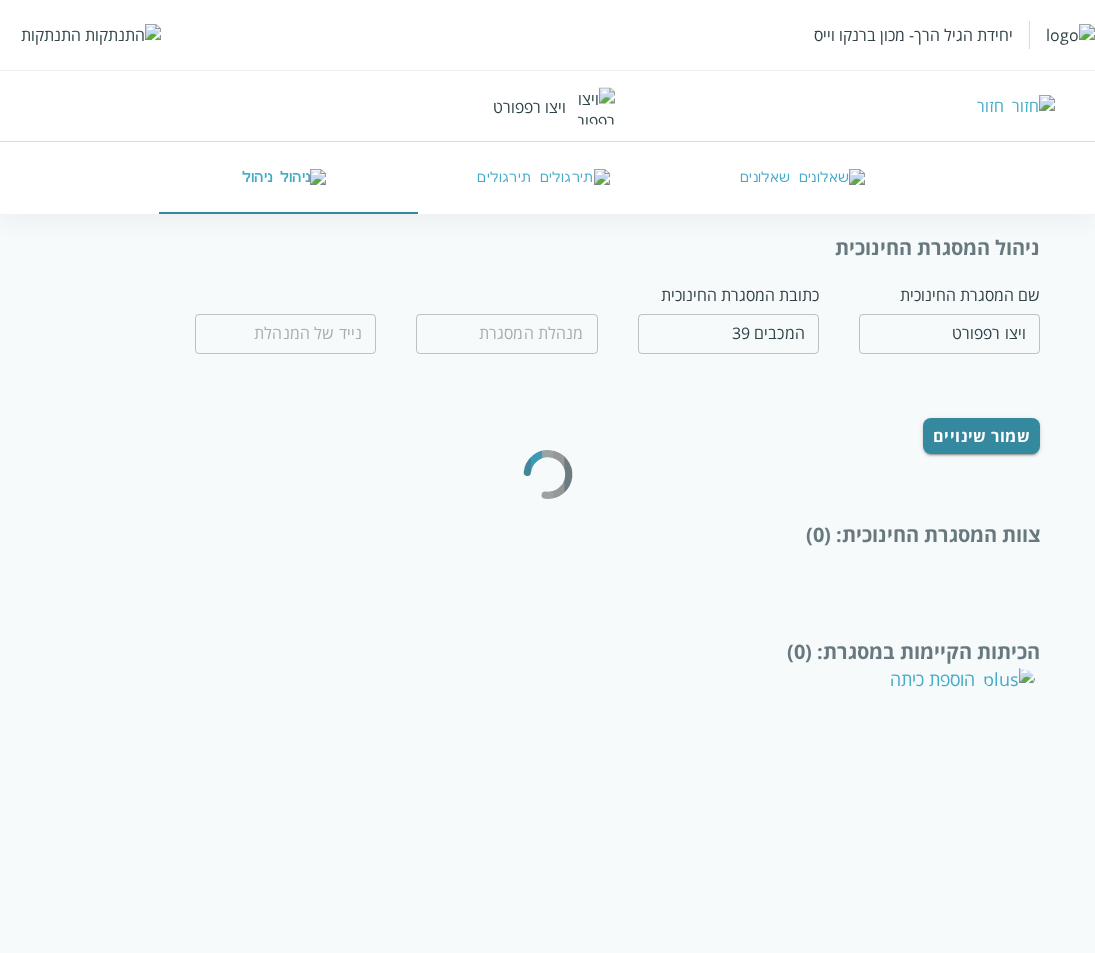 type on "0532654189" 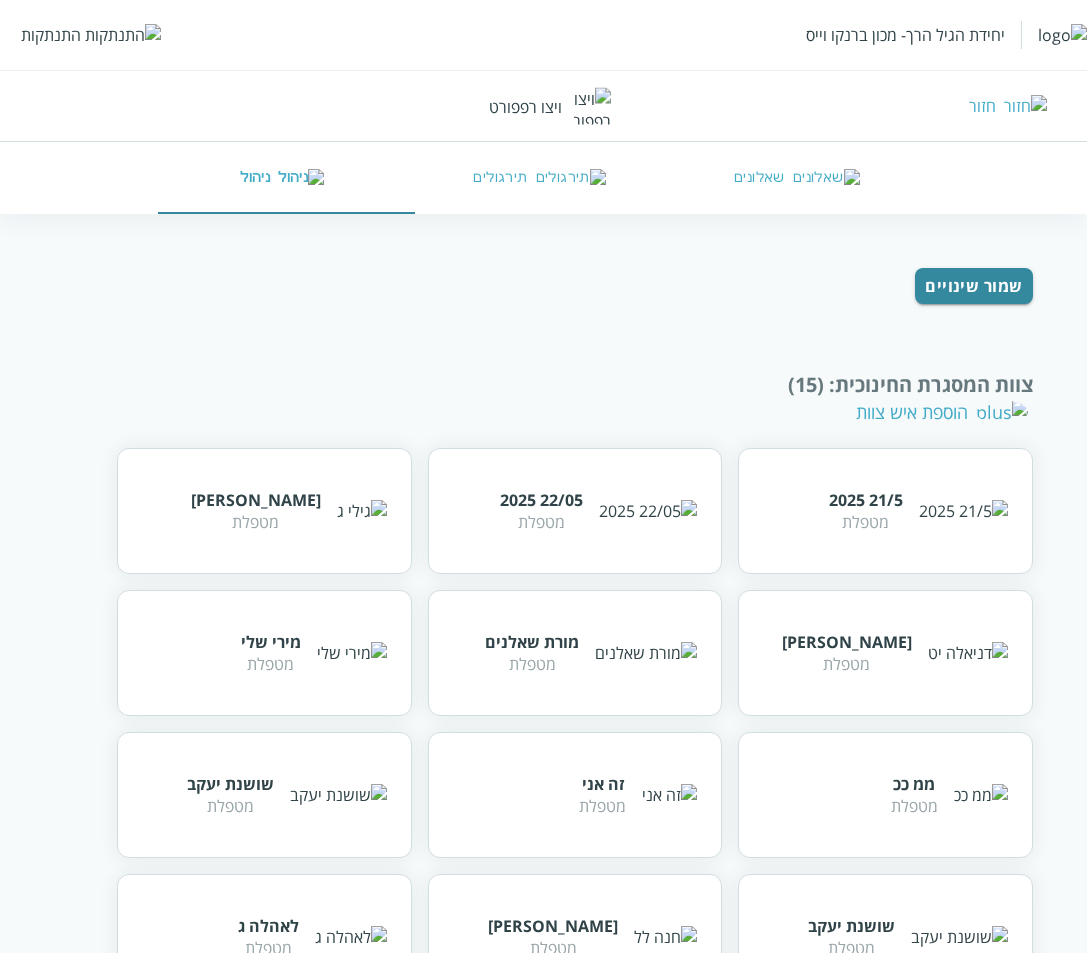 scroll, scrollTop: 200, scrollLeft: 0, axis: vertical 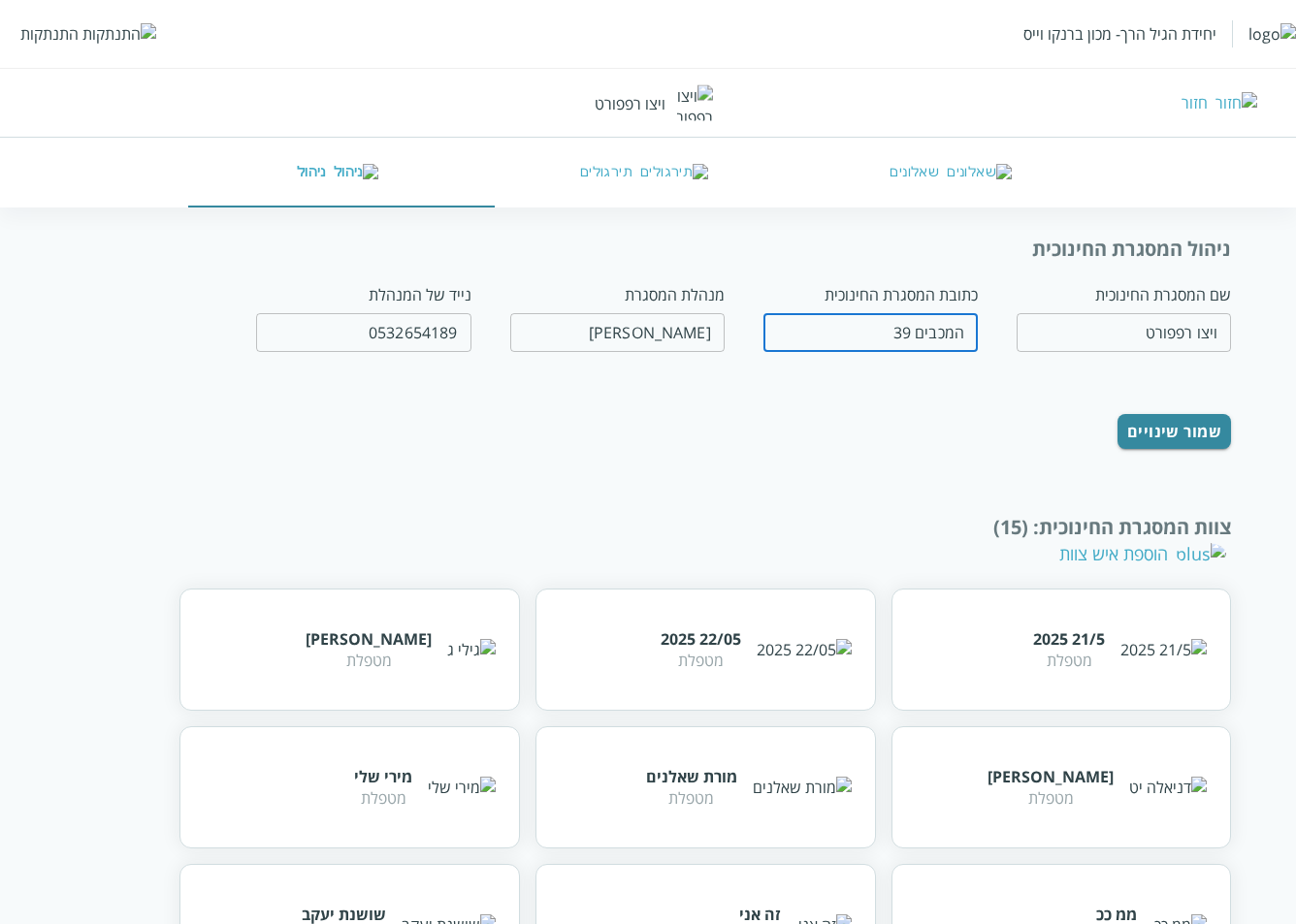 click on "המכבים 39" at bounding box center (870, 333) 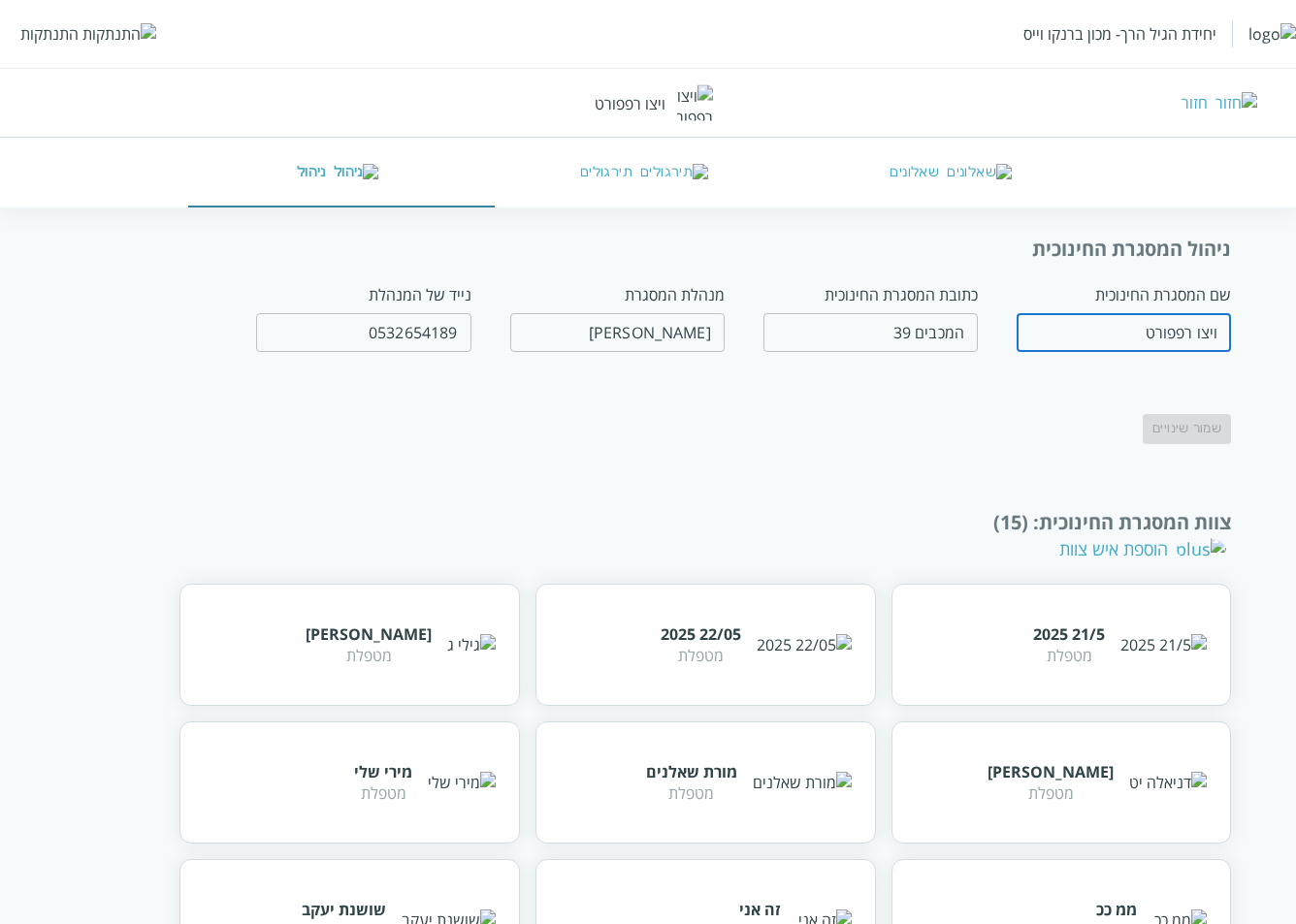 drag, startPoint x: 1130, startPoint y: 323, endPoint x: 1224, endPoint y: 326, distance: 94.04786 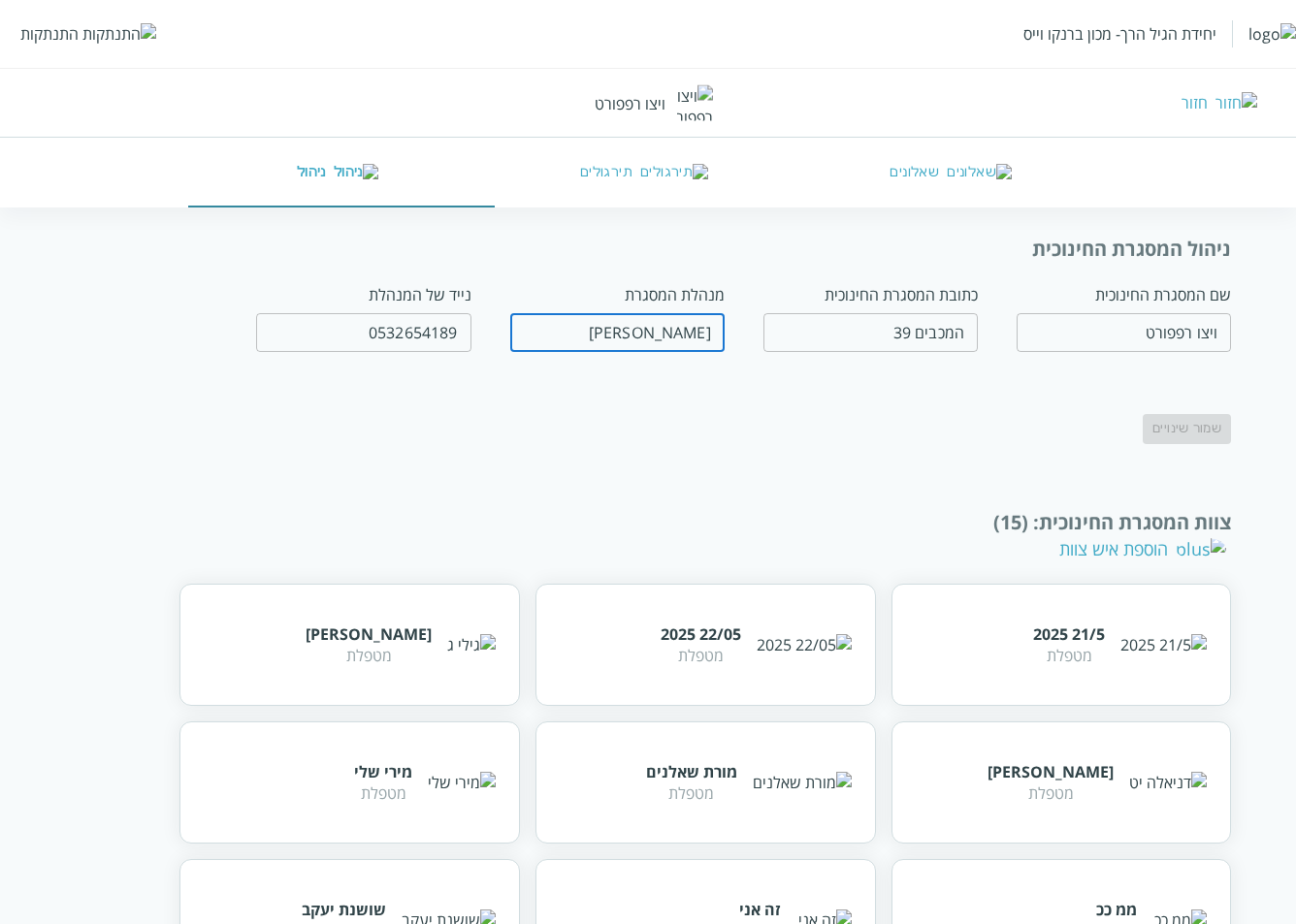 drag, startPoint x: 655, startPoint y: 341, endPoint x: 736, endPoint y: 328, distance: 82.036577 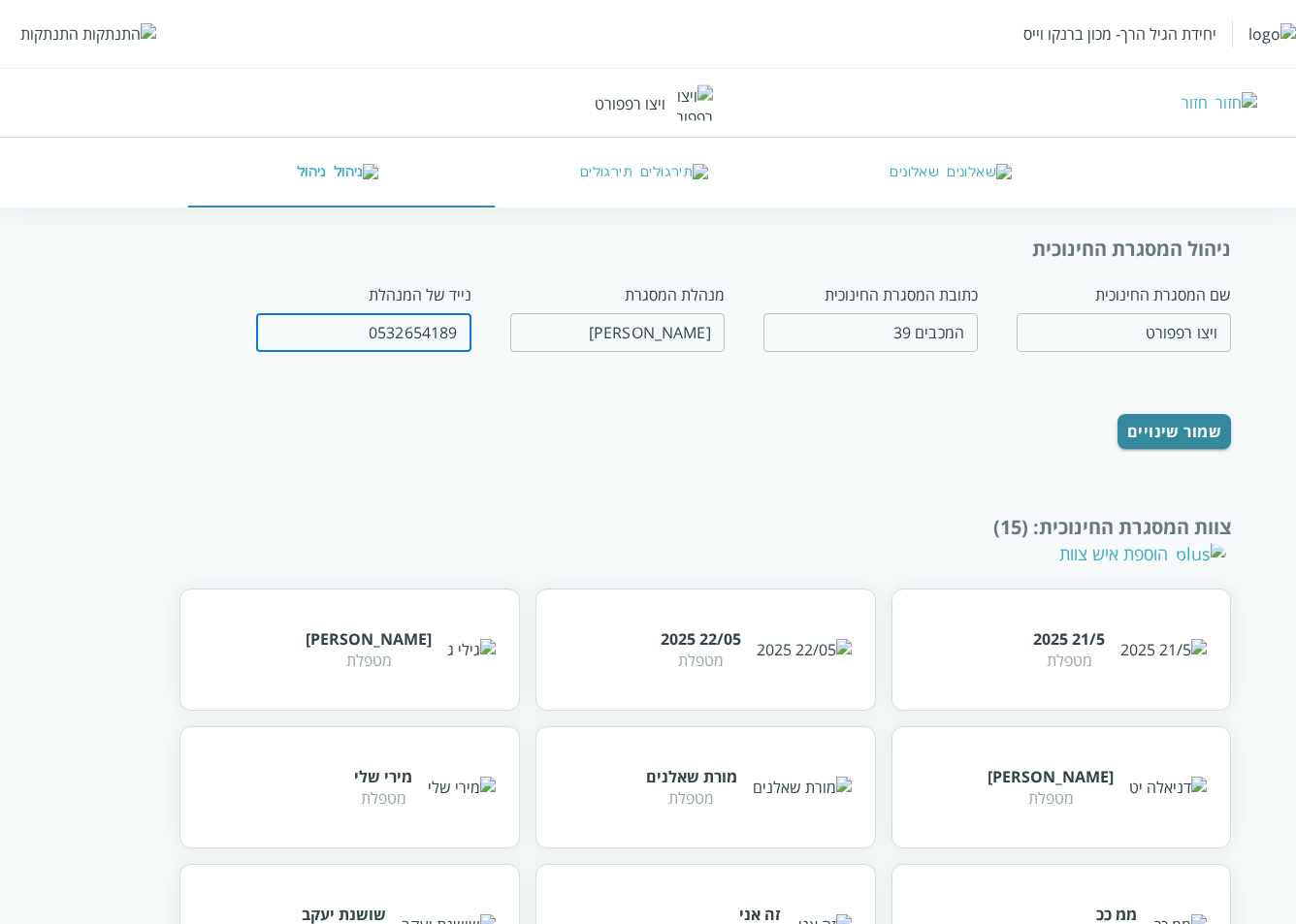 drag, startPoint x: 331, startPoint y: 333, endPoint x: 1192, endPoint y: 321, distance: 861.08362 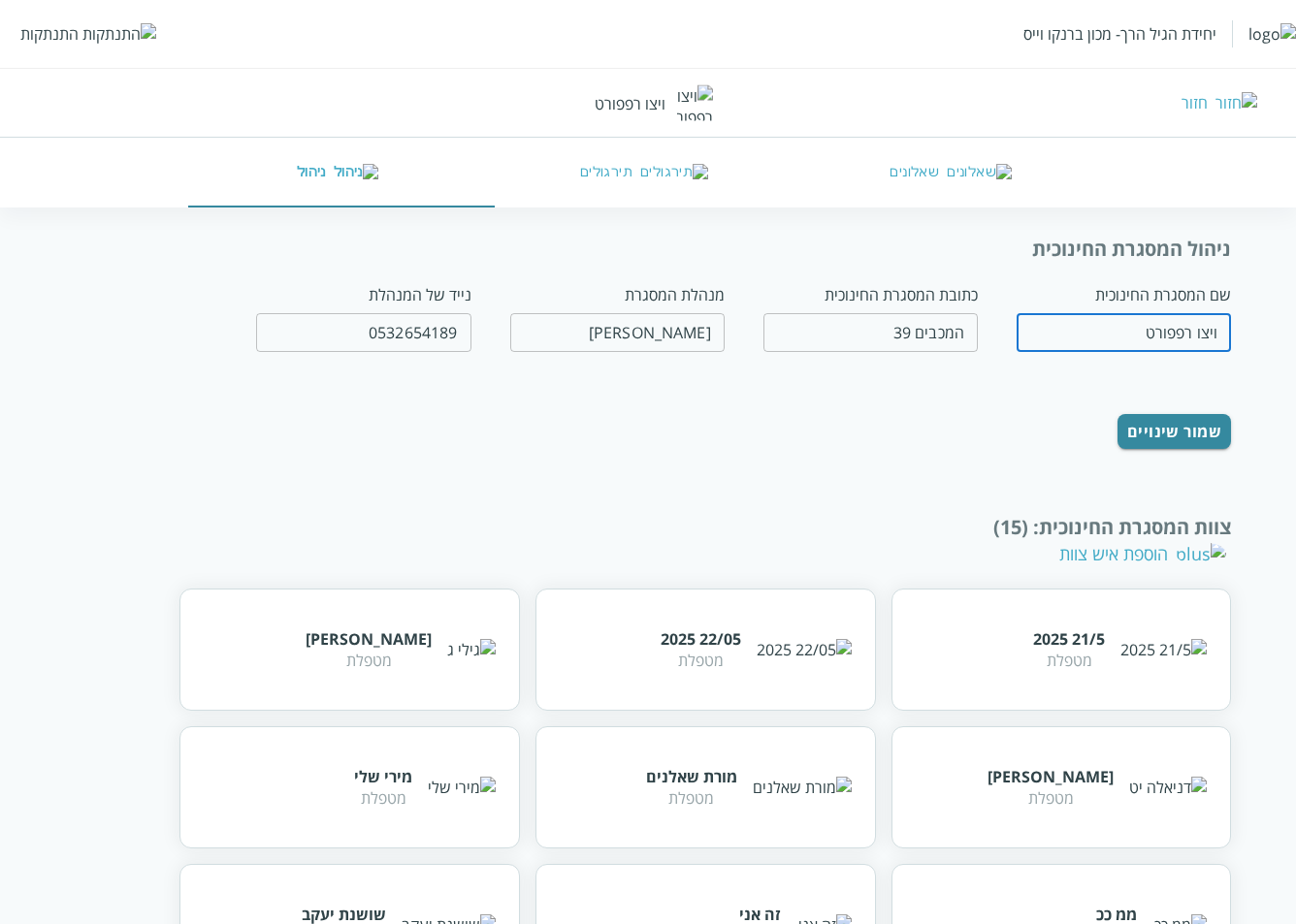 click on "ויצו רפפורט" at bounding box center (1123, 333) 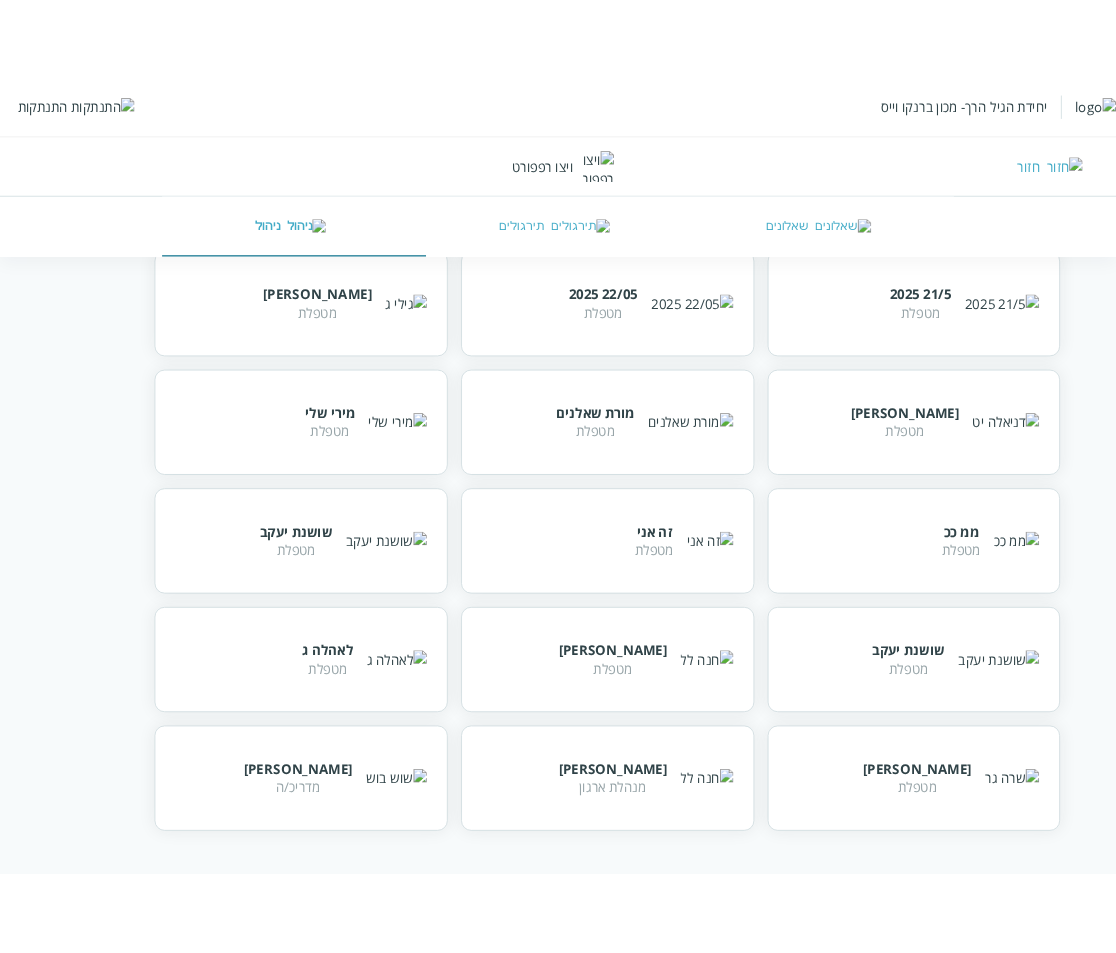 scroll, scrollTop: 0, scrollLeft: 0, axis: both 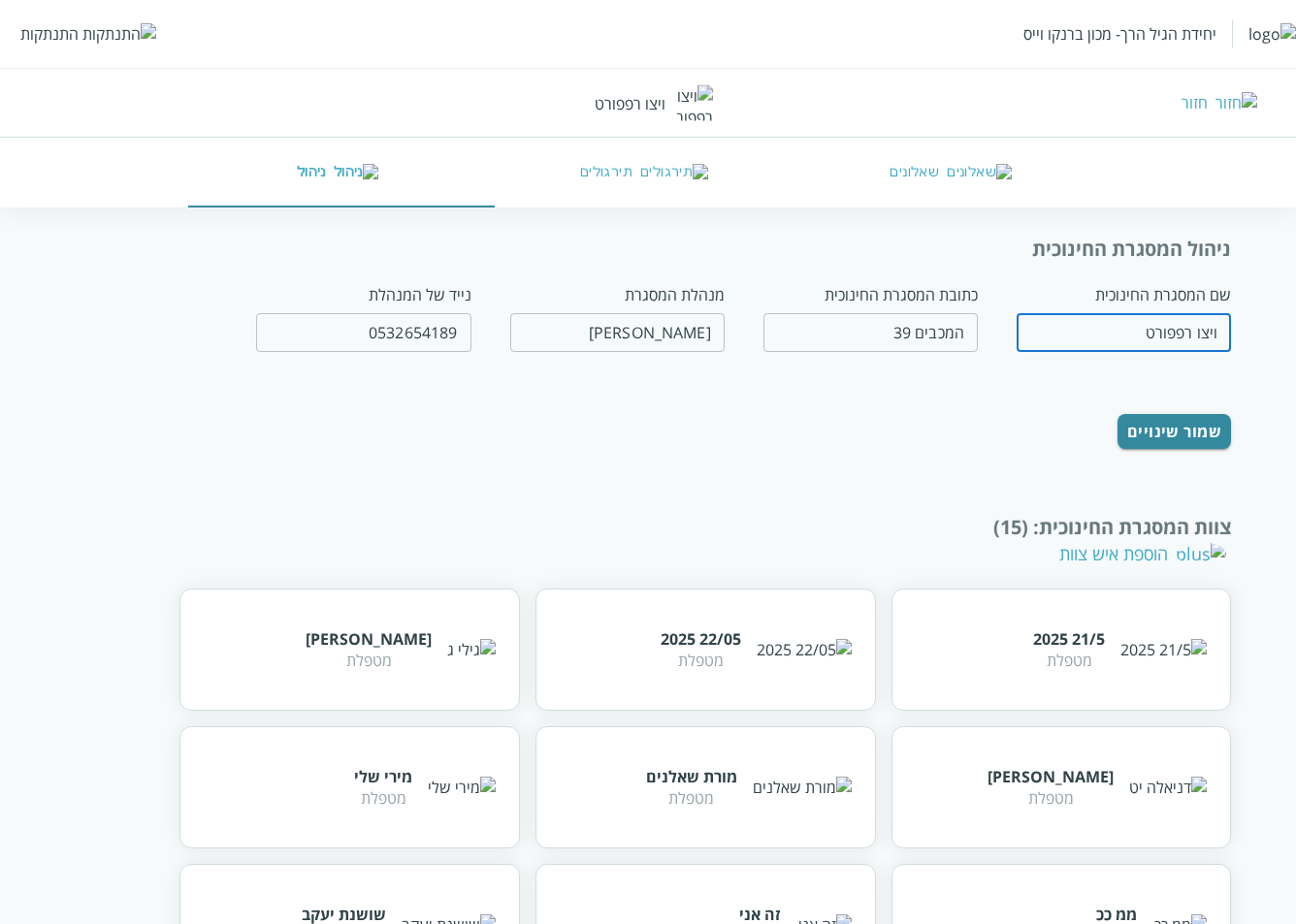 click on "שאלונים" at bounding box center (955, 173) 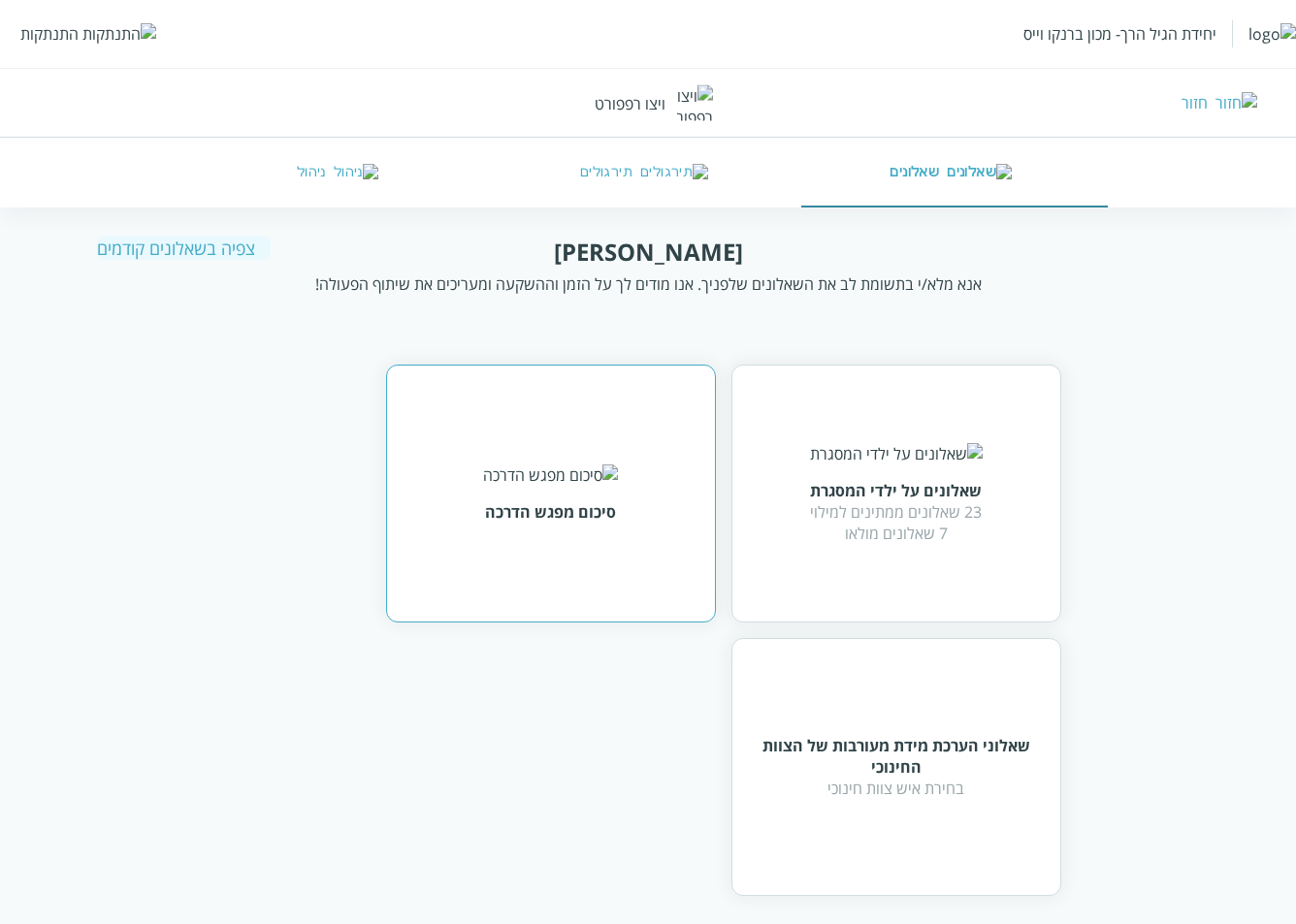 click on "סיכום מפגש הדרכה" at bounding box center (550, 494) 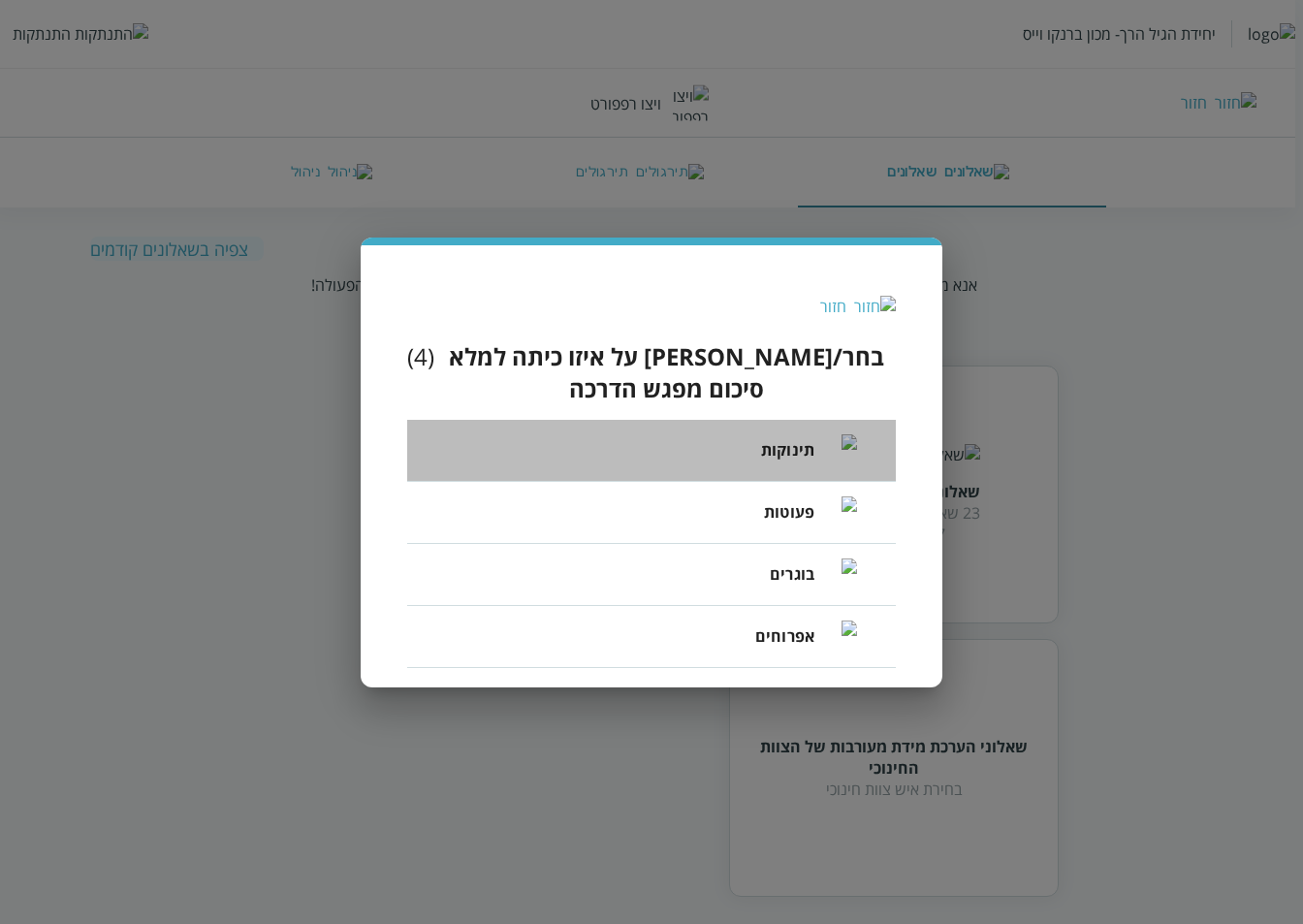 click on "תינוקות" at bounding box center [787, 450] 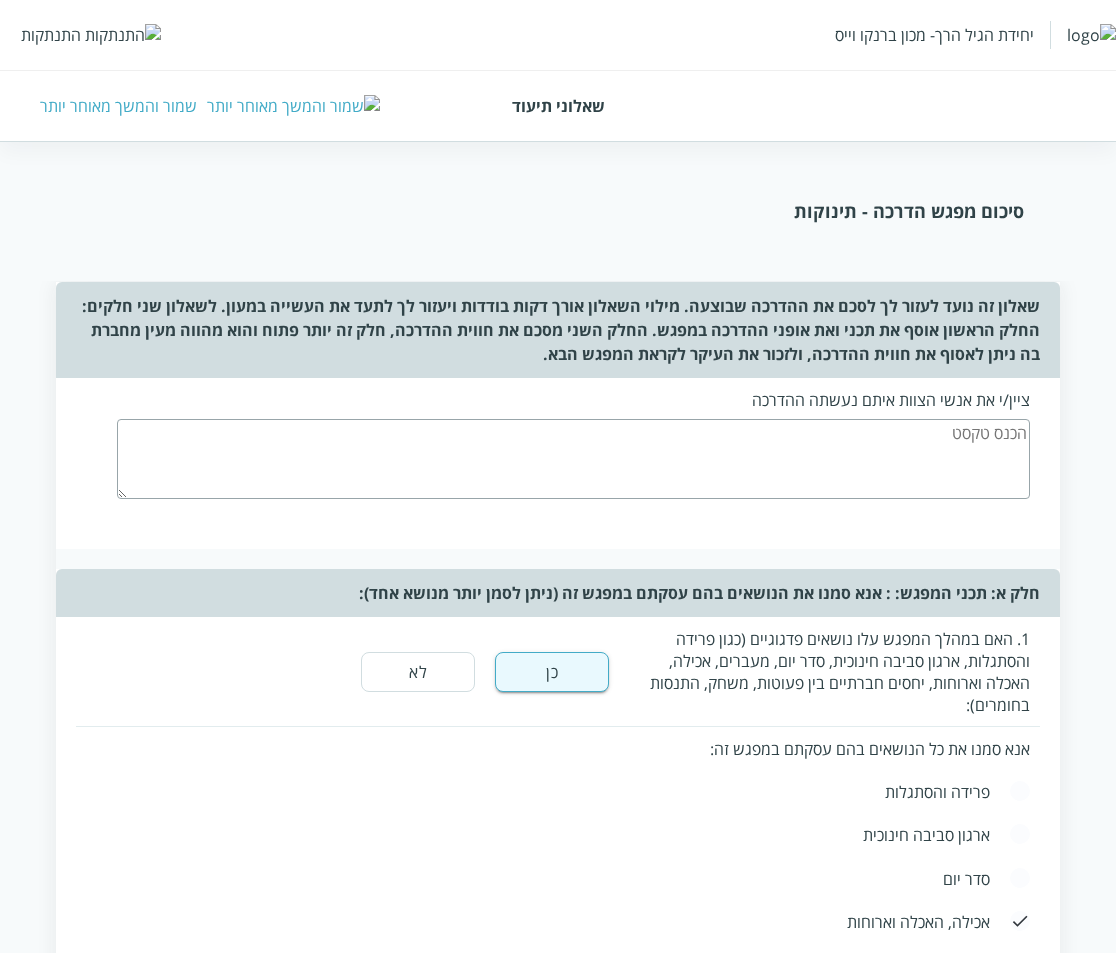 click at bounding box center (573, 459) 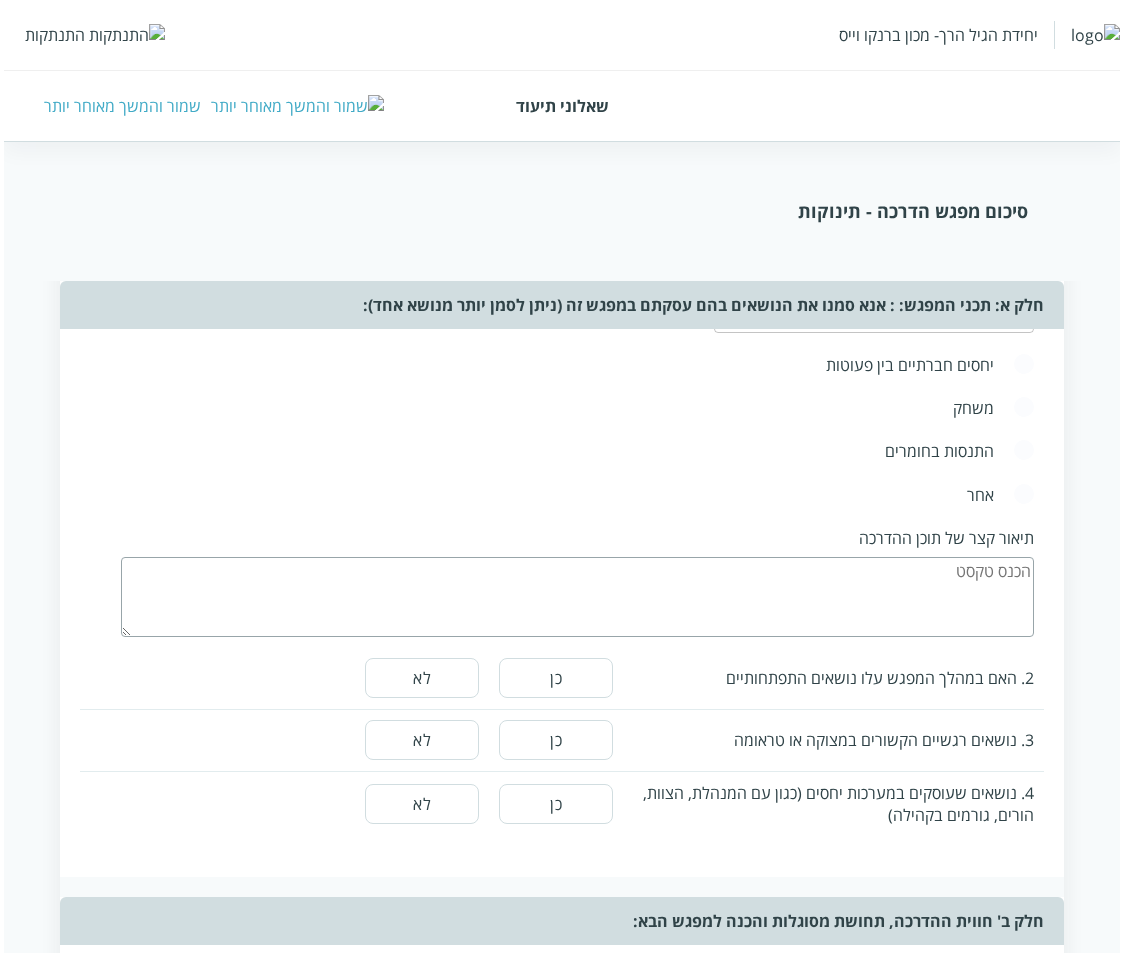 scroll, scrollTop: 500, scrollLeft: 0, axis: vertical 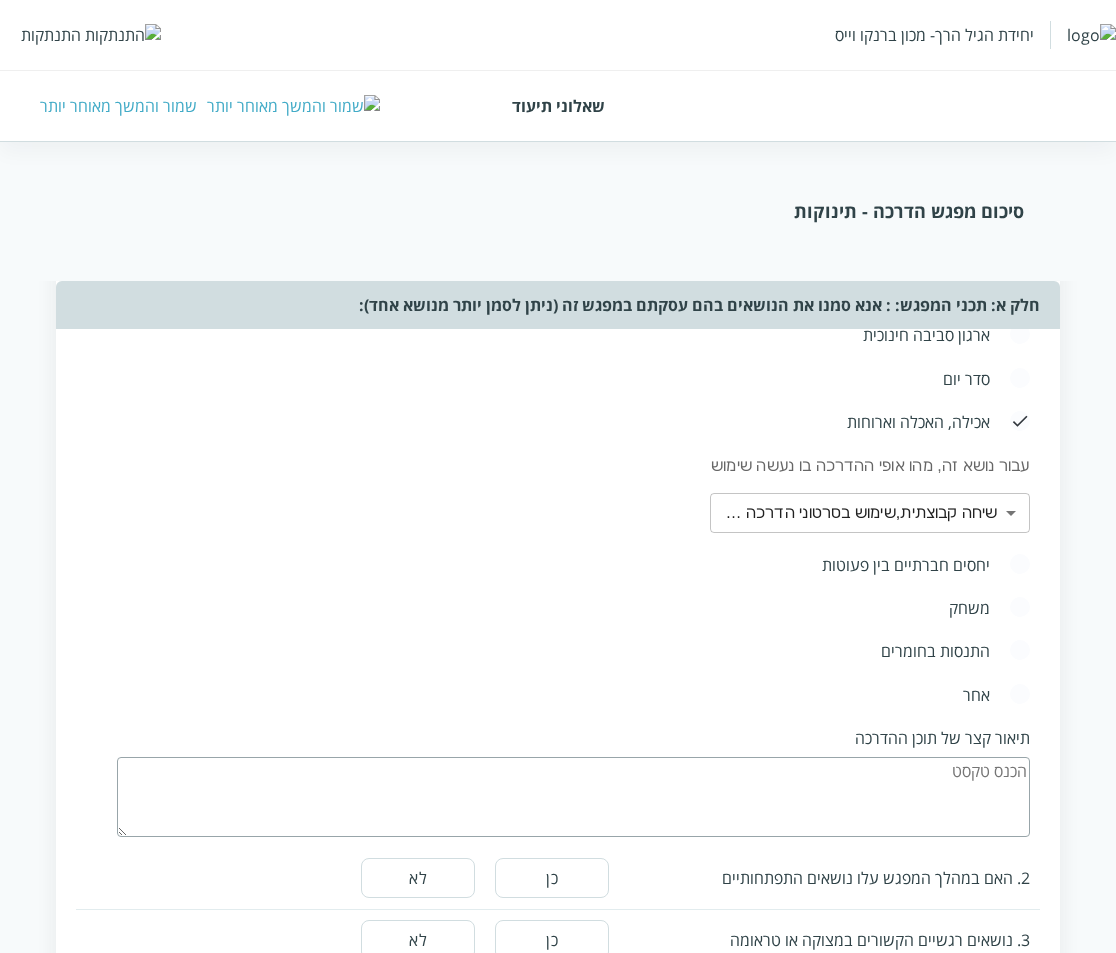 type on "fgf dsdf" 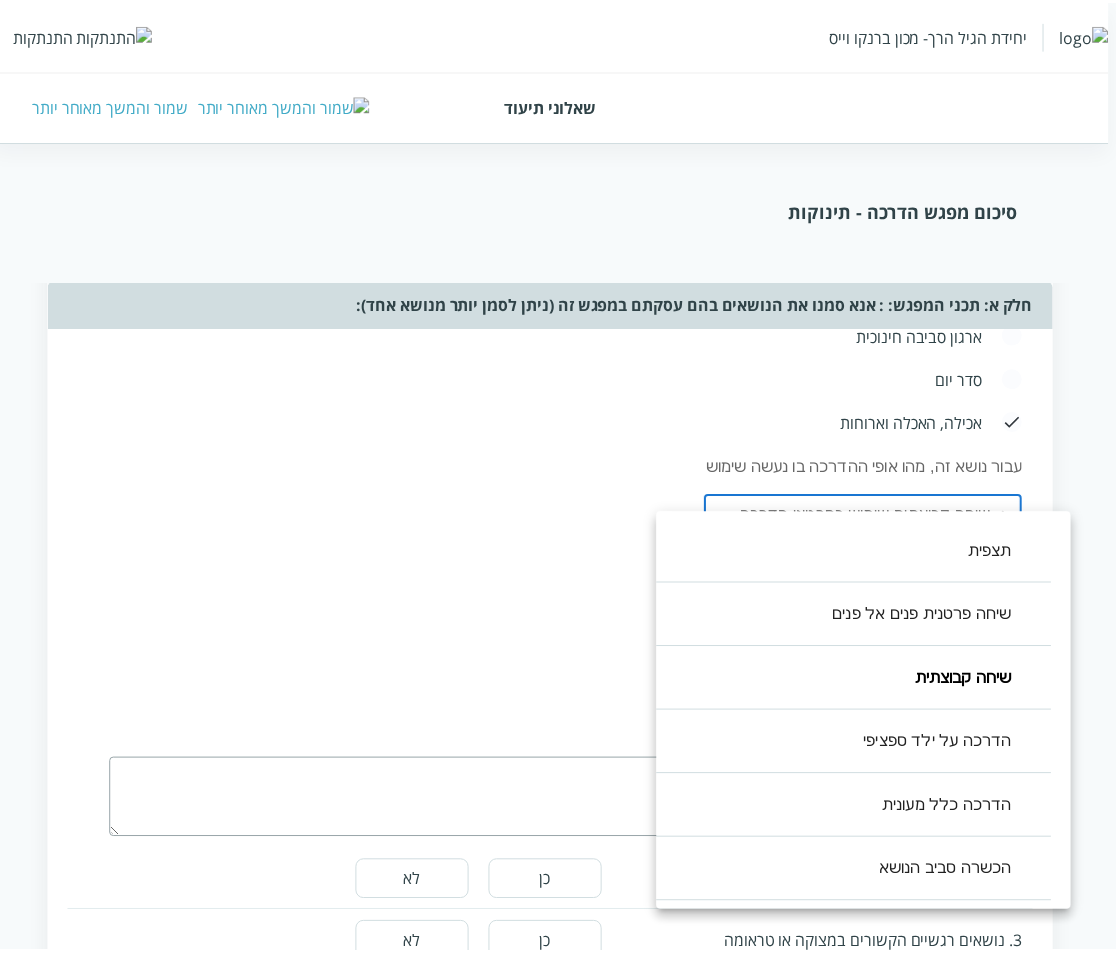 scroll, scrollTop: 440, scrollLeft: 0, axis: vertical 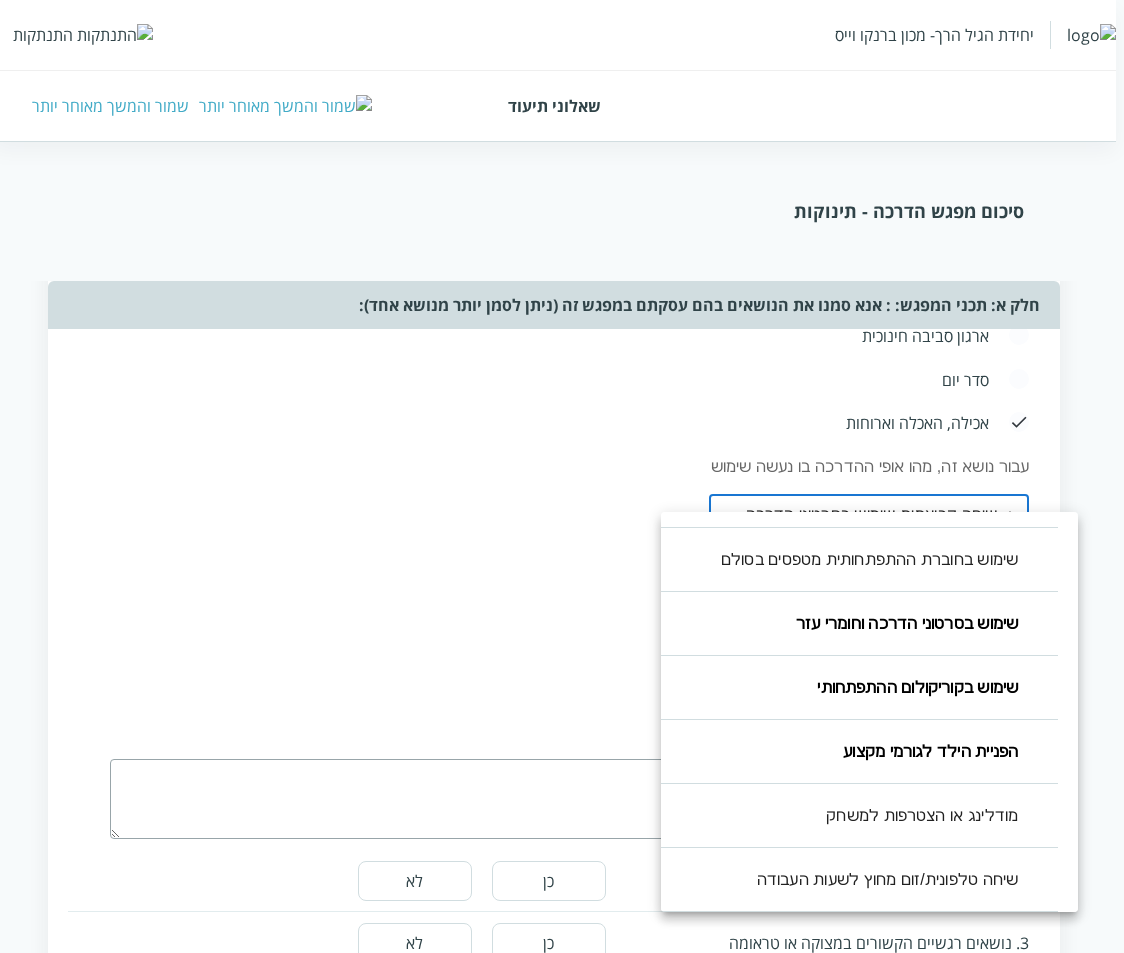 click at bounding box center (562, 476) 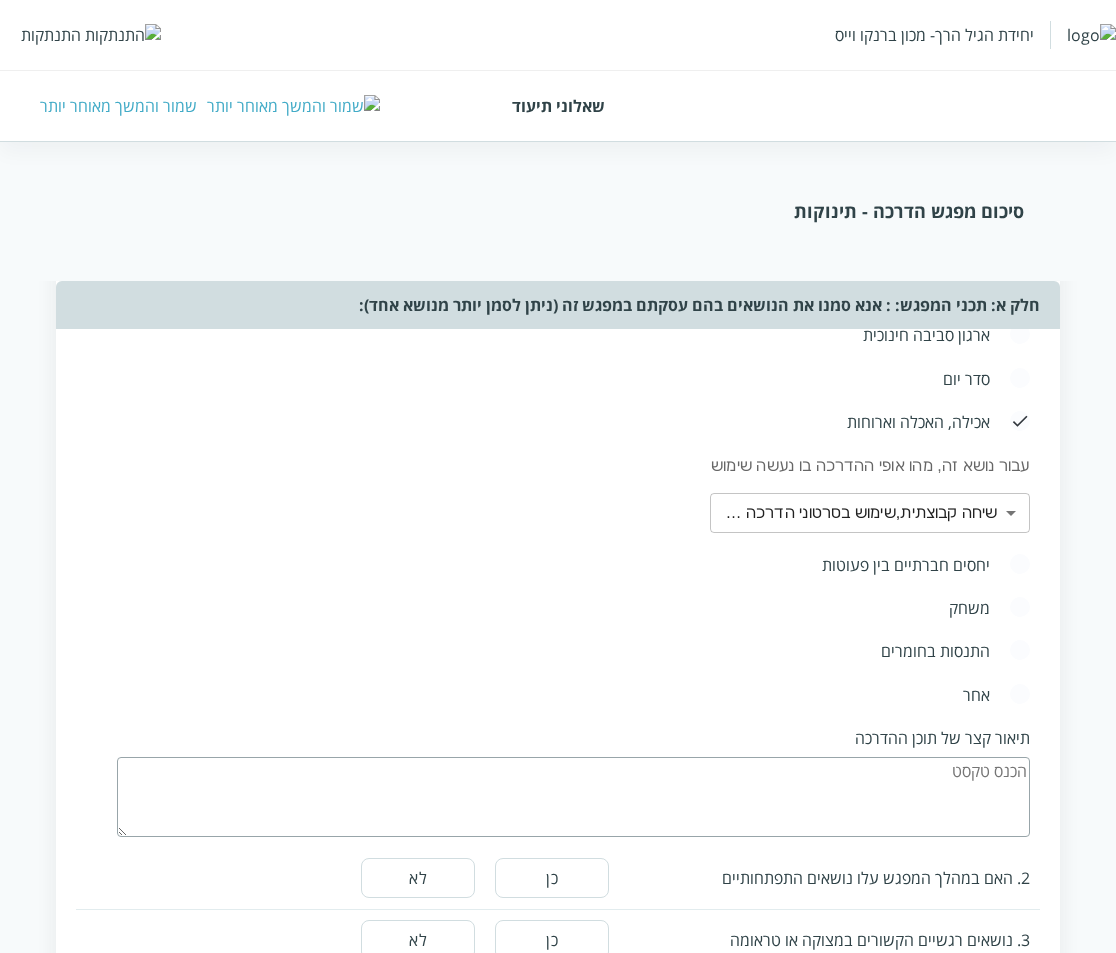 click at bounding box center [1020, 651] 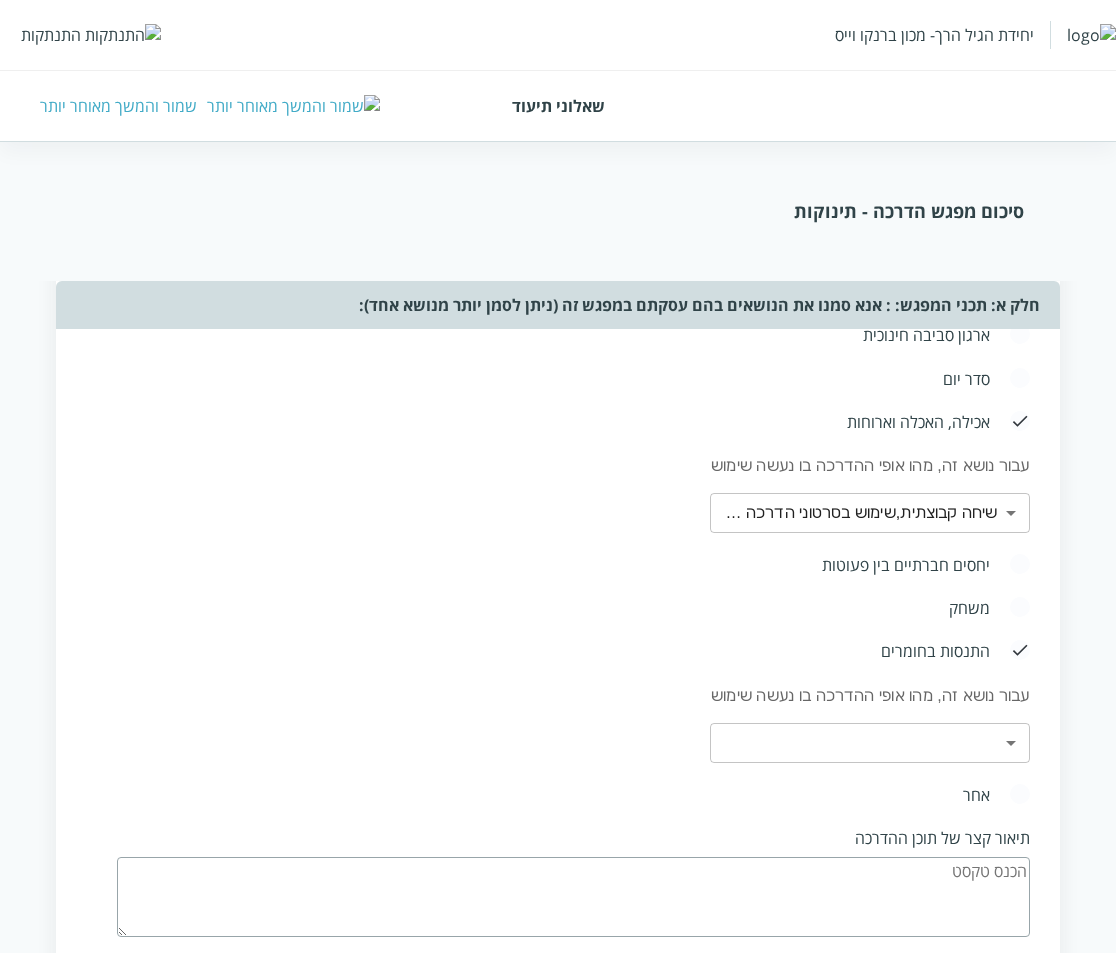 click at bounding box center [1020, 651] 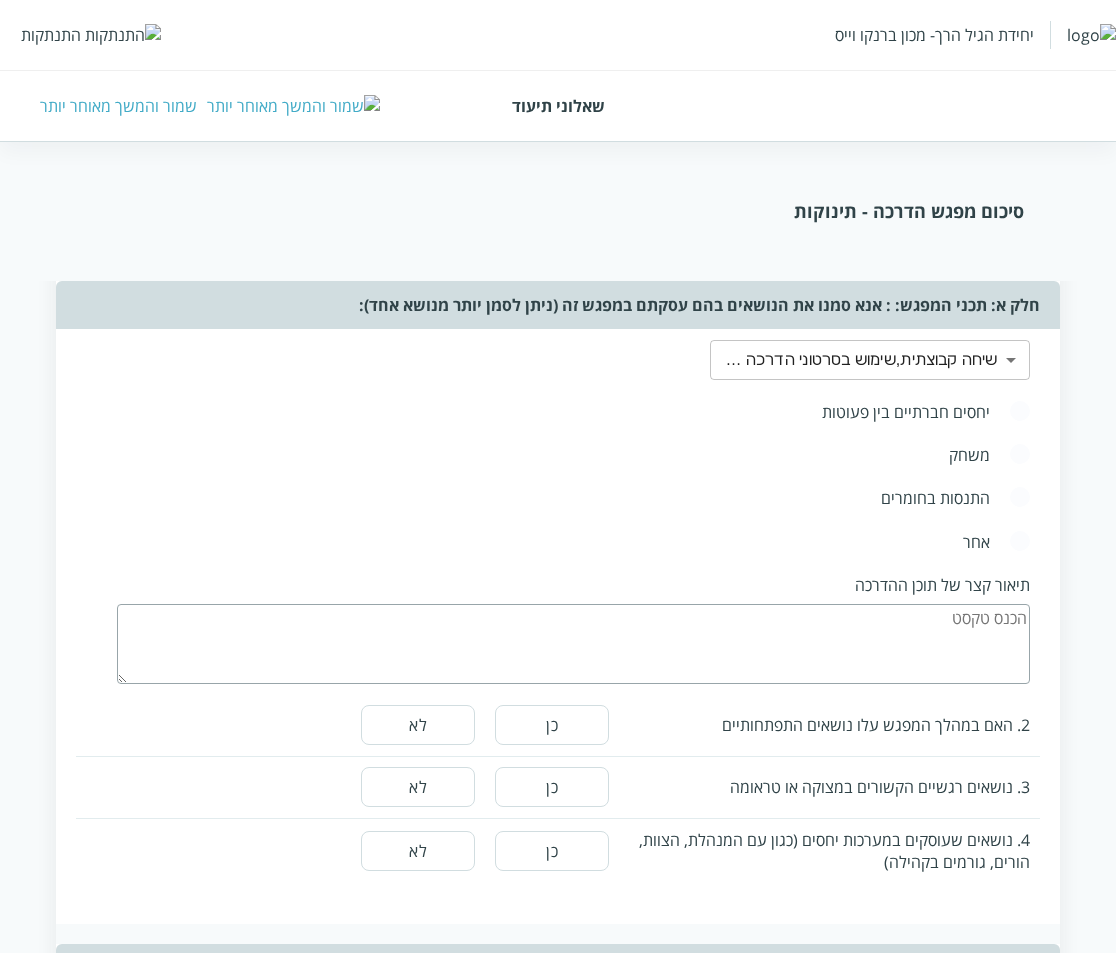 scroll, scrollTop: 700, scrollLeft: 0, axis: vertical 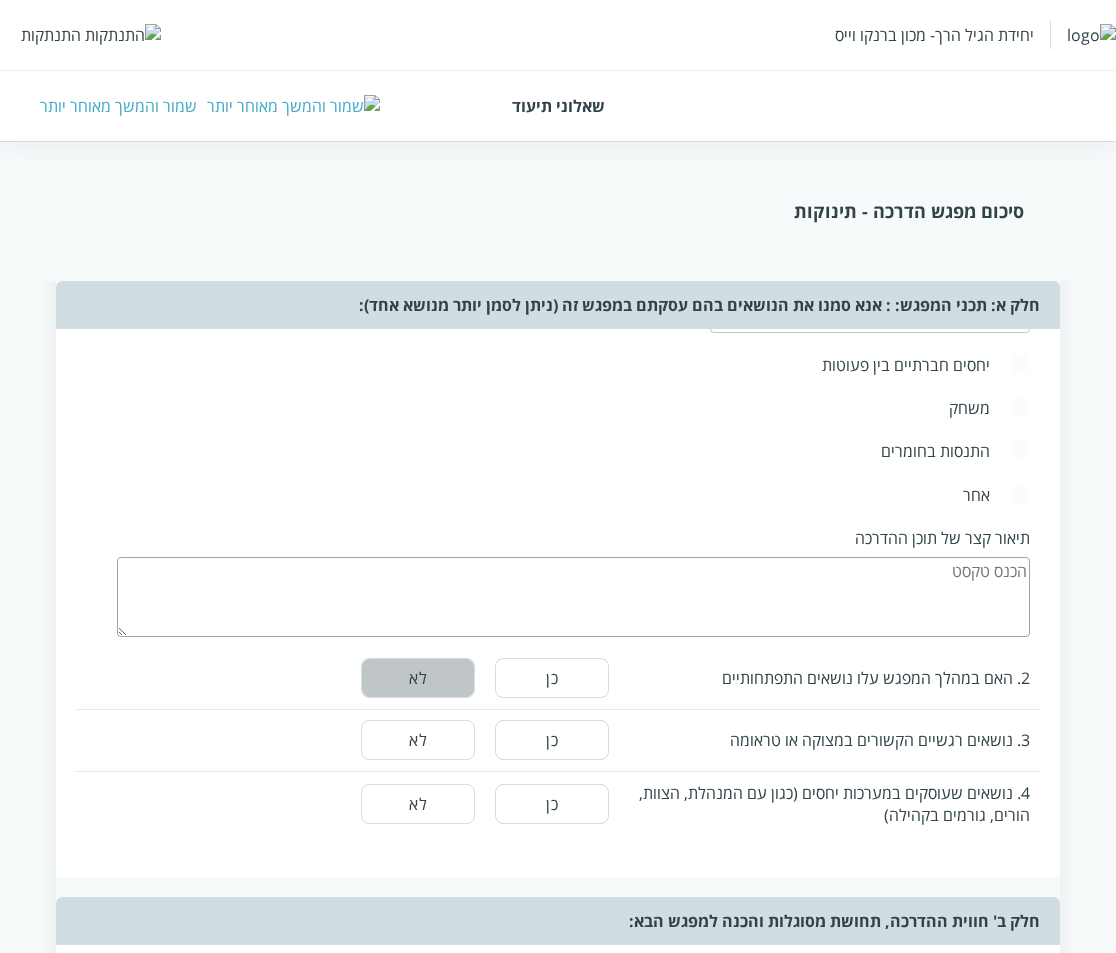 drag, startPoint x: 433, startPoint y: 687, endPoint x: 415, endPoint y: 742, distance: 57.870544 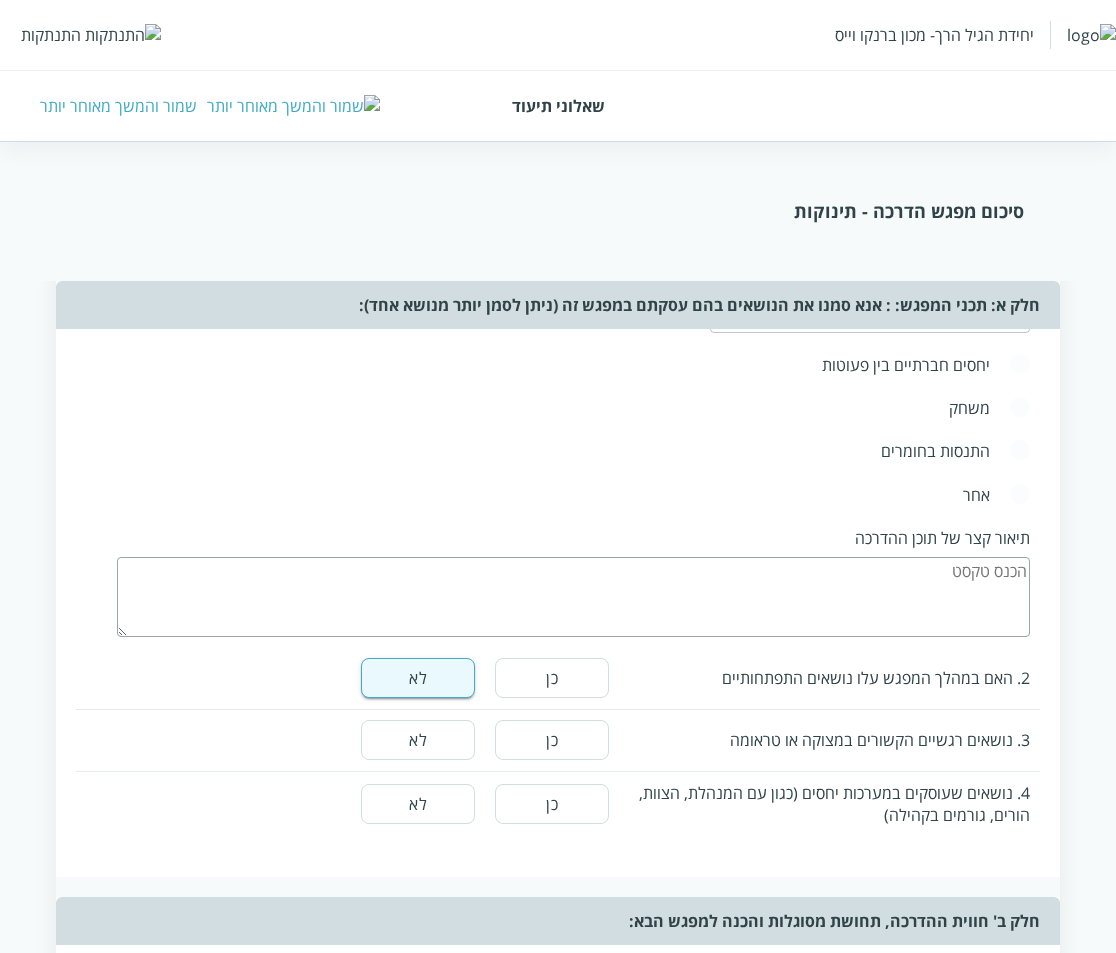 click on "לא" at bounding box center [418, 740] 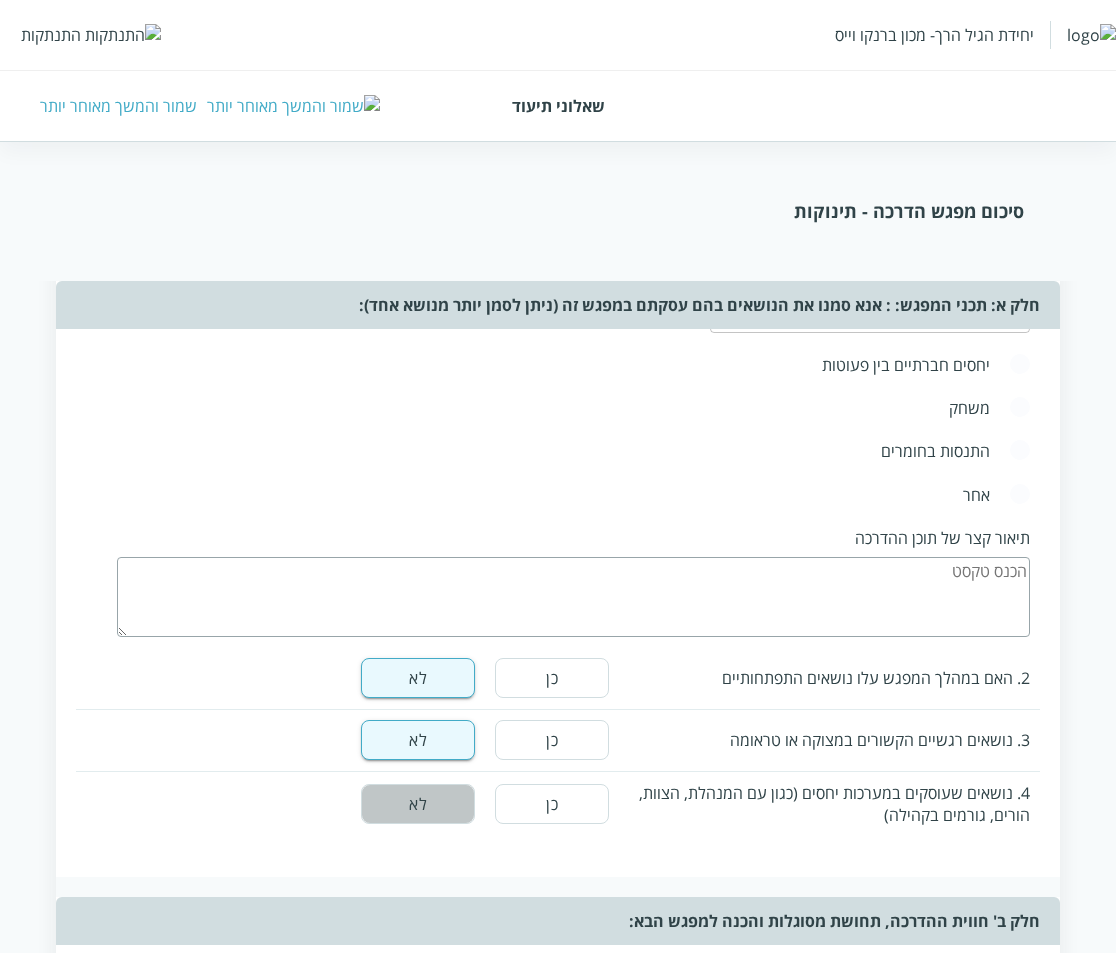 drag, startPoint x: 417, startPoint y: 802, endPoint x: 471, endPoint y: 779, distance: 58.694122 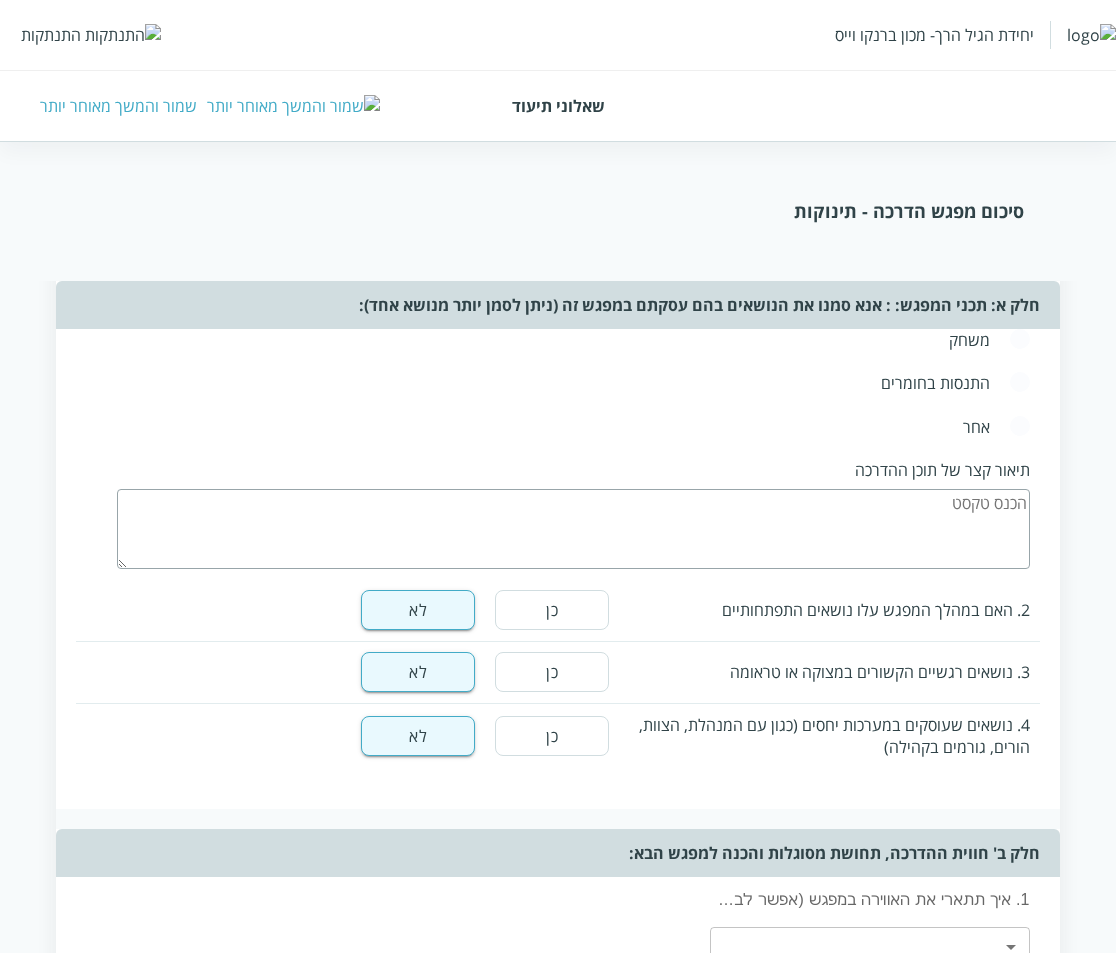 scroll, scrollTop: 1100, scrollLeft: 0, axis: vertical 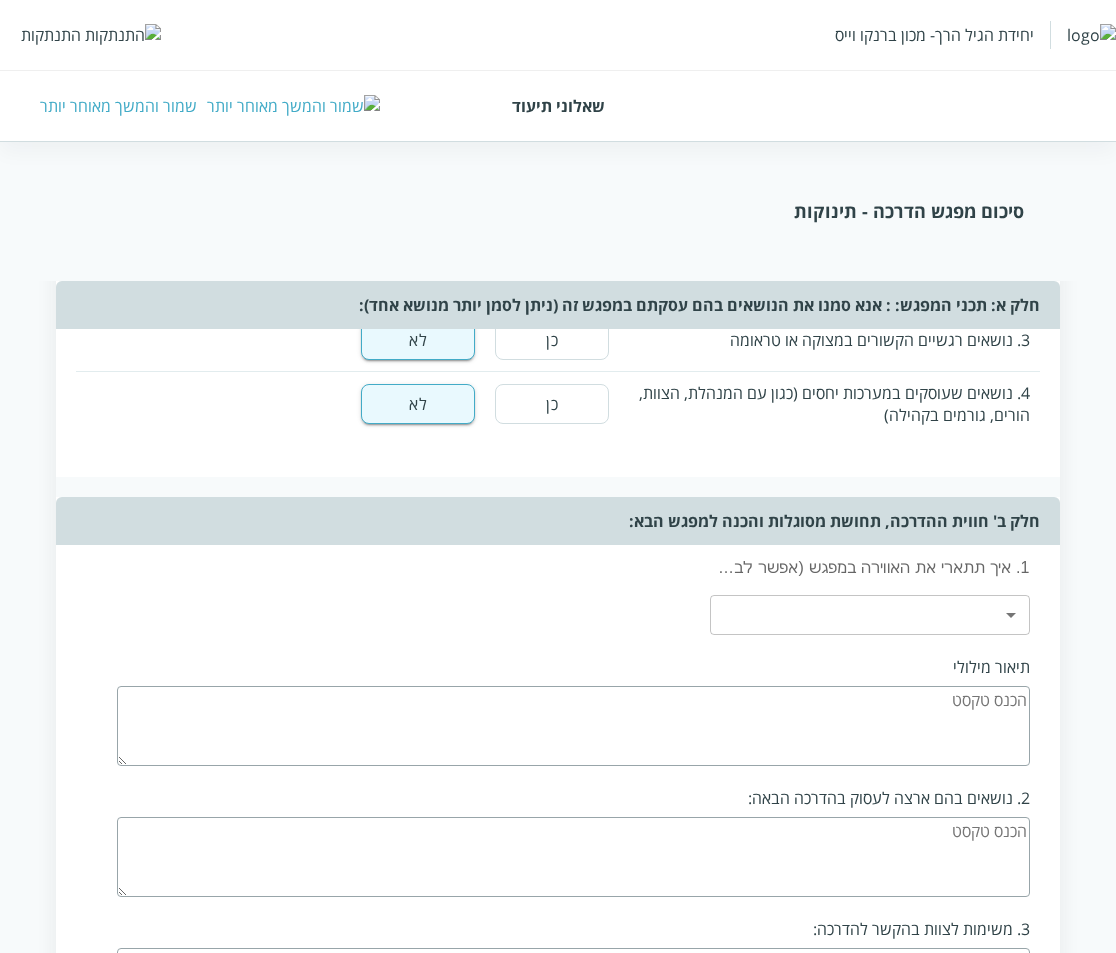 click on "1. איך תתארי את האווירה במפגש (אפשר לבחור יותר מ1): ​ ​" at bounding box center (842, 595) 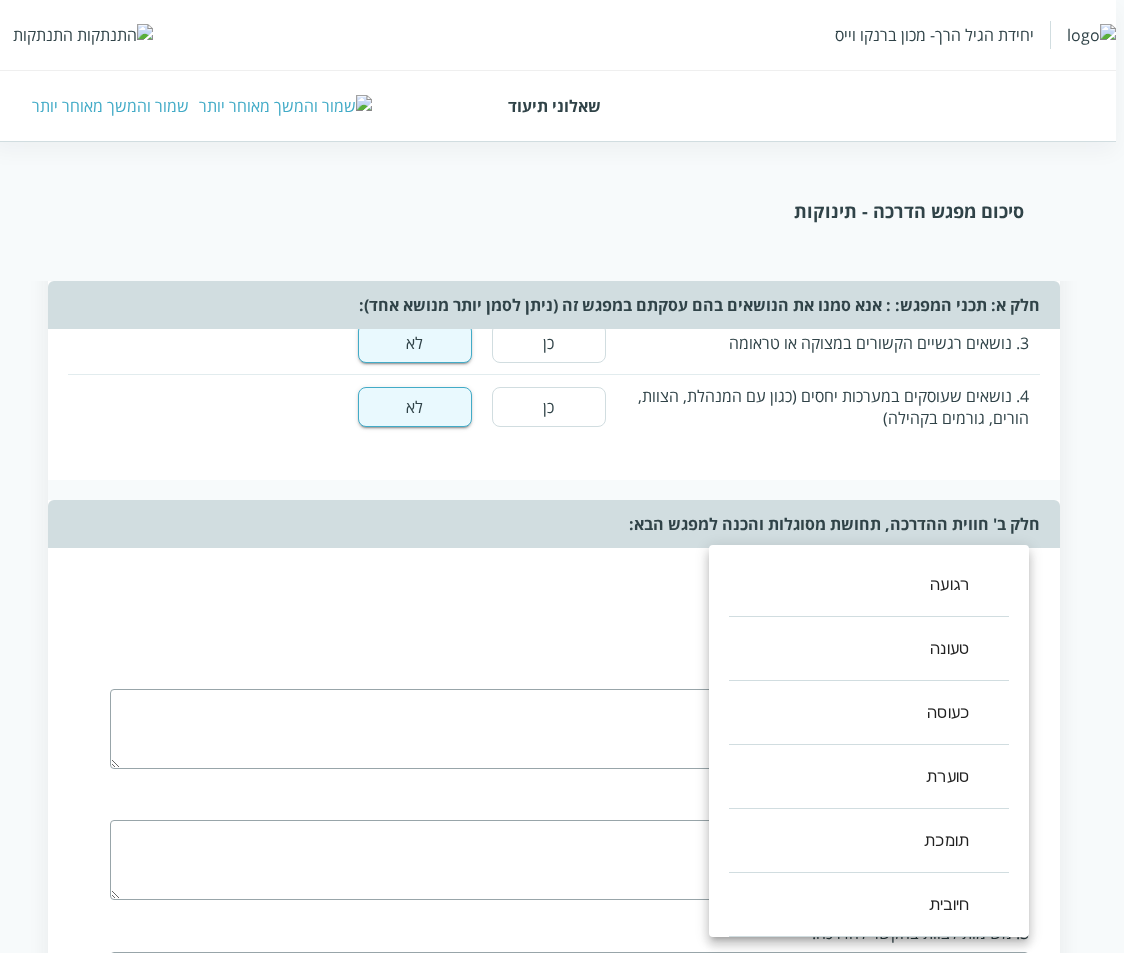 drag, startPoint x: 892, startPoint y: 684, endPoint x: 857, endPoint y: 869, distance: 188.28171 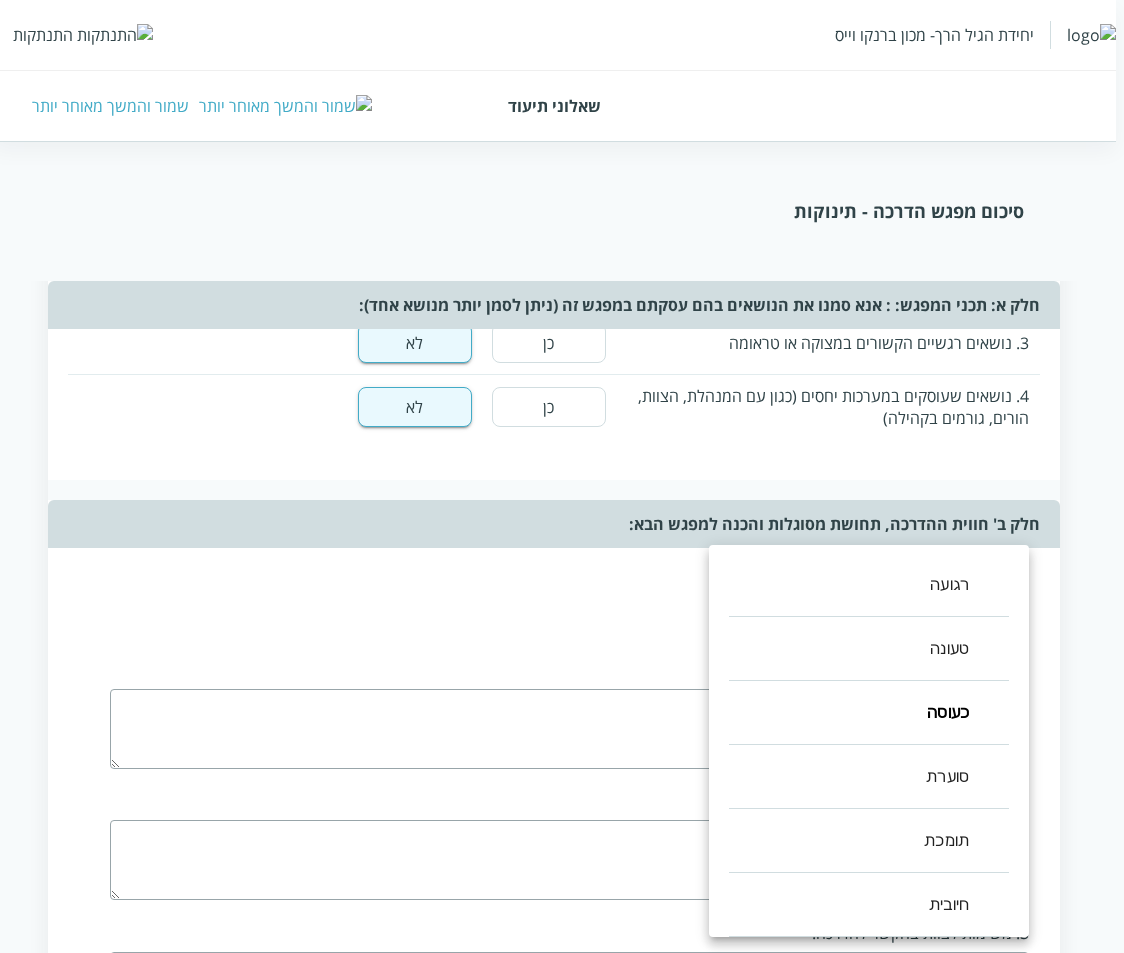 drag, startPoint x: 862, startPoint y: 895, endPoint x: 718, endPoint y: 833, distance: 156.7801 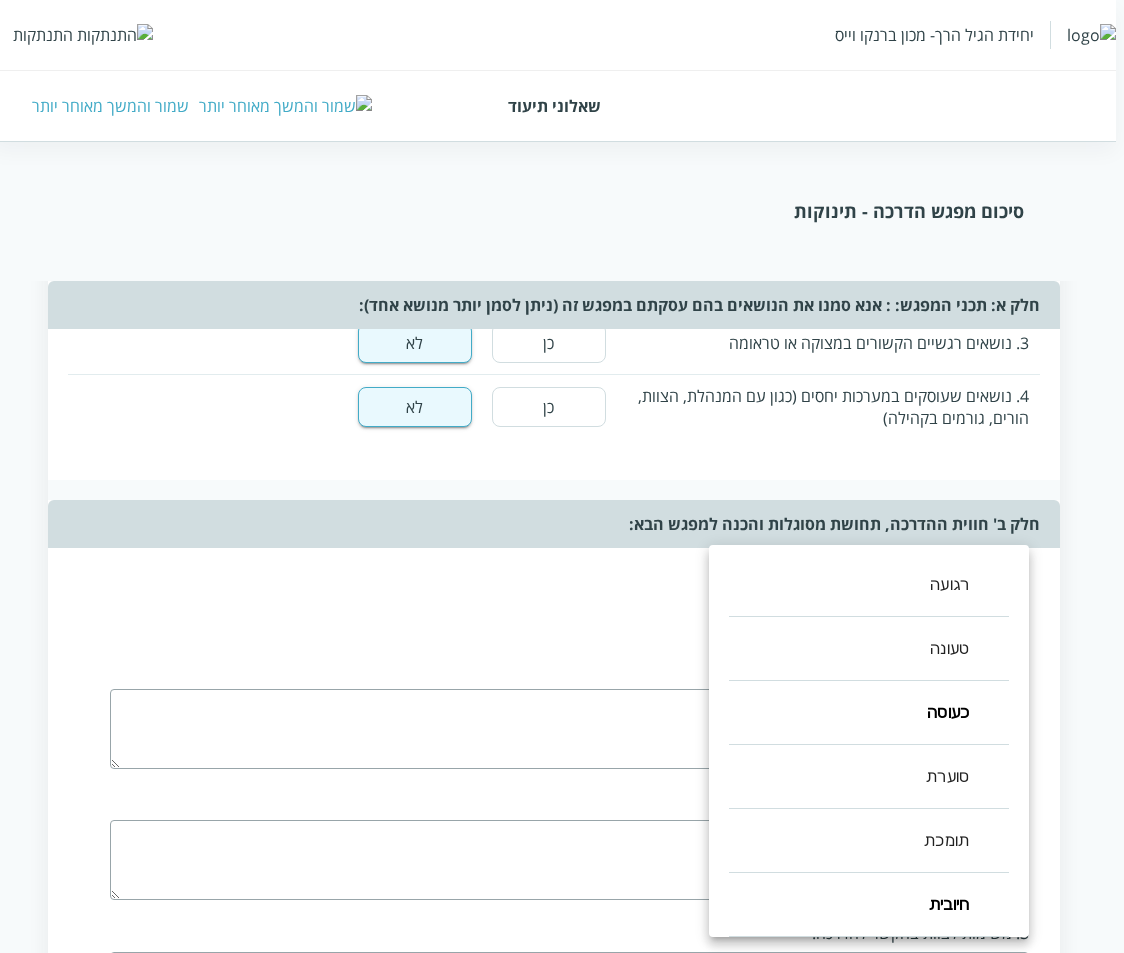 type on ",2,5" 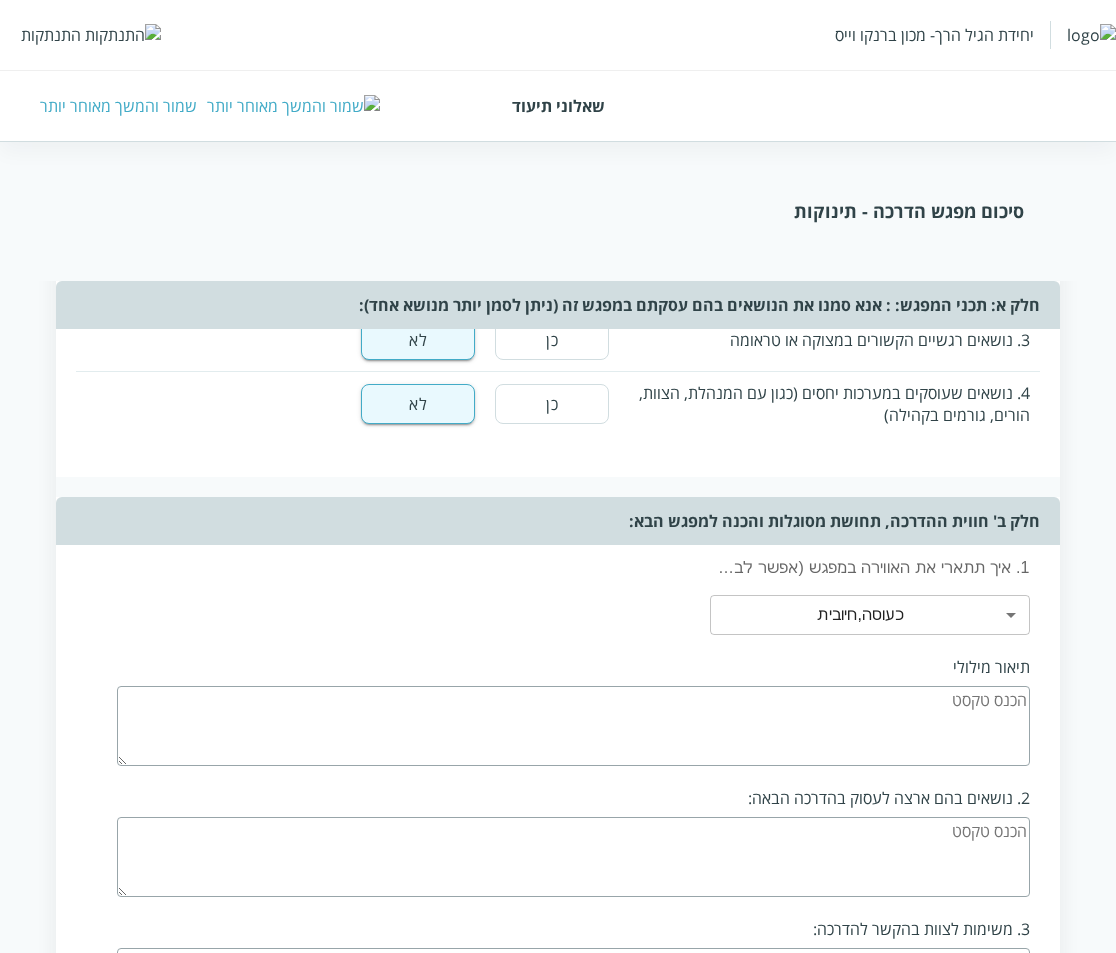 drag, startPoint x: 854, startPoint y: 717, endPoint x: 865, endPoint y: 716, distance: 11.045361 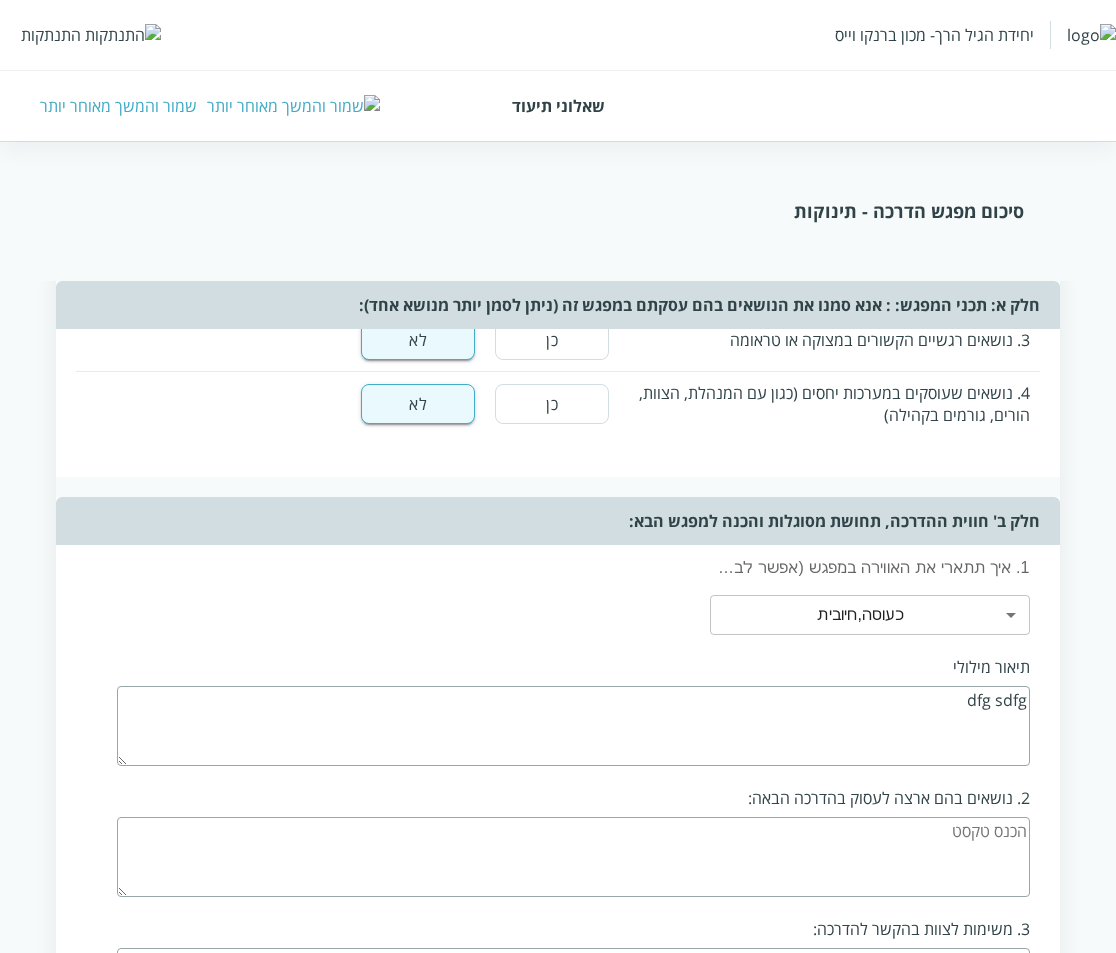 type on "dfg sdfg" 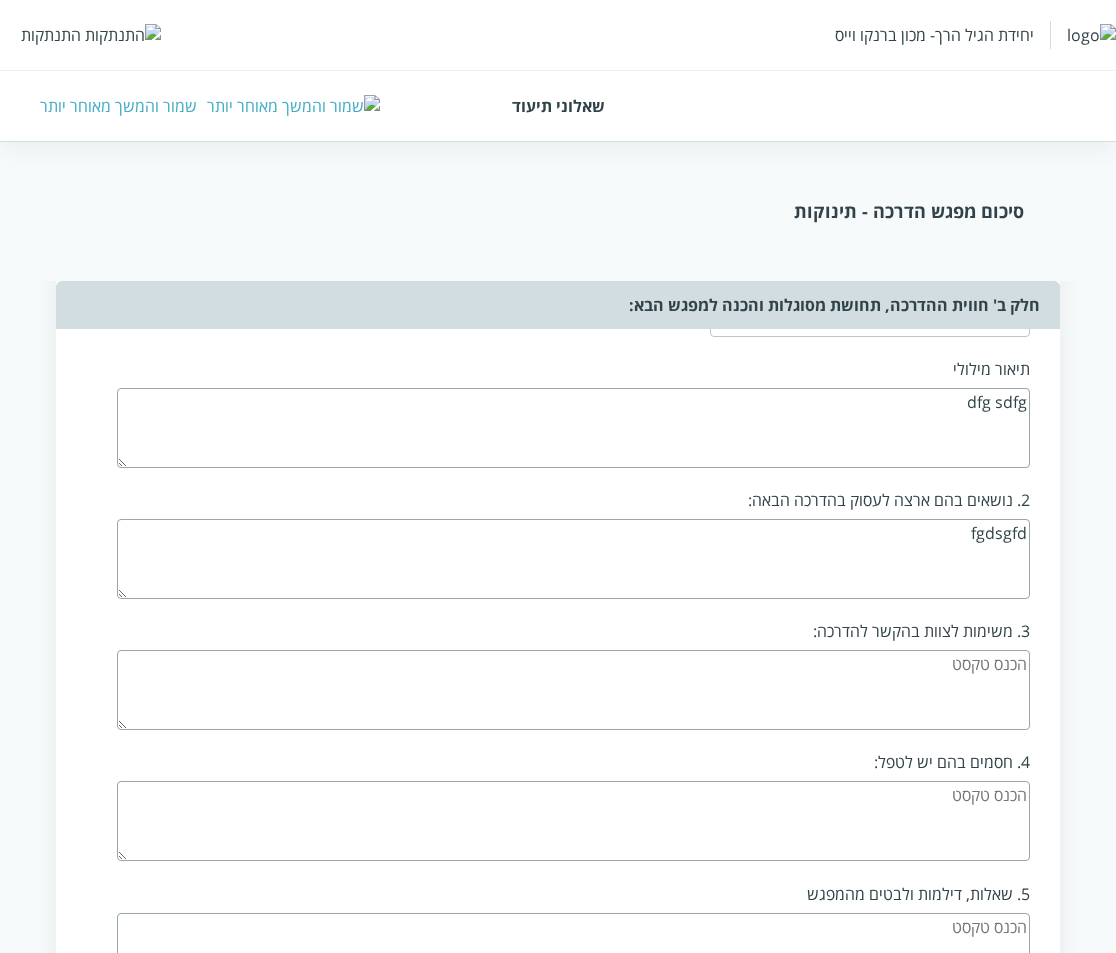 scroll, scrollTop: 1400, scrollLeft: 0, axis: vertical 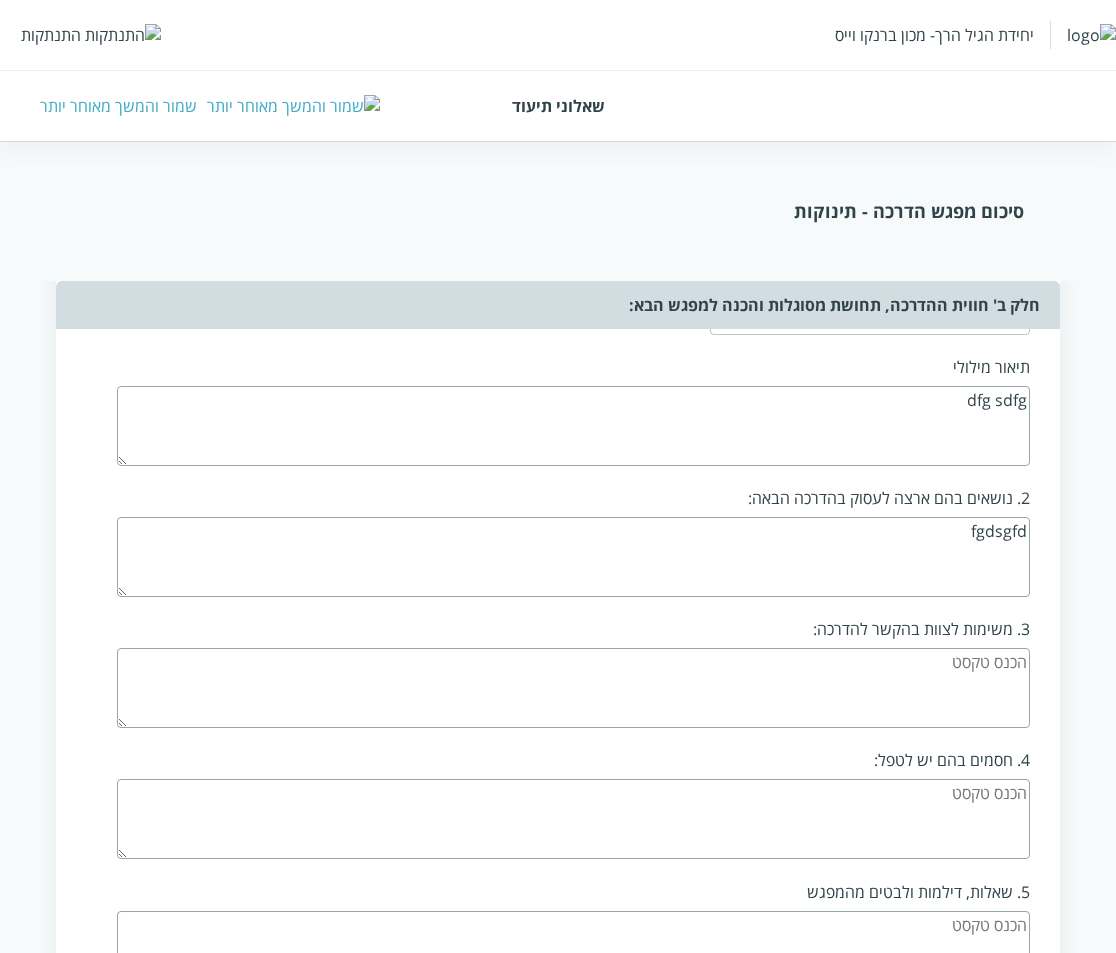 type on "fgdsgfd" 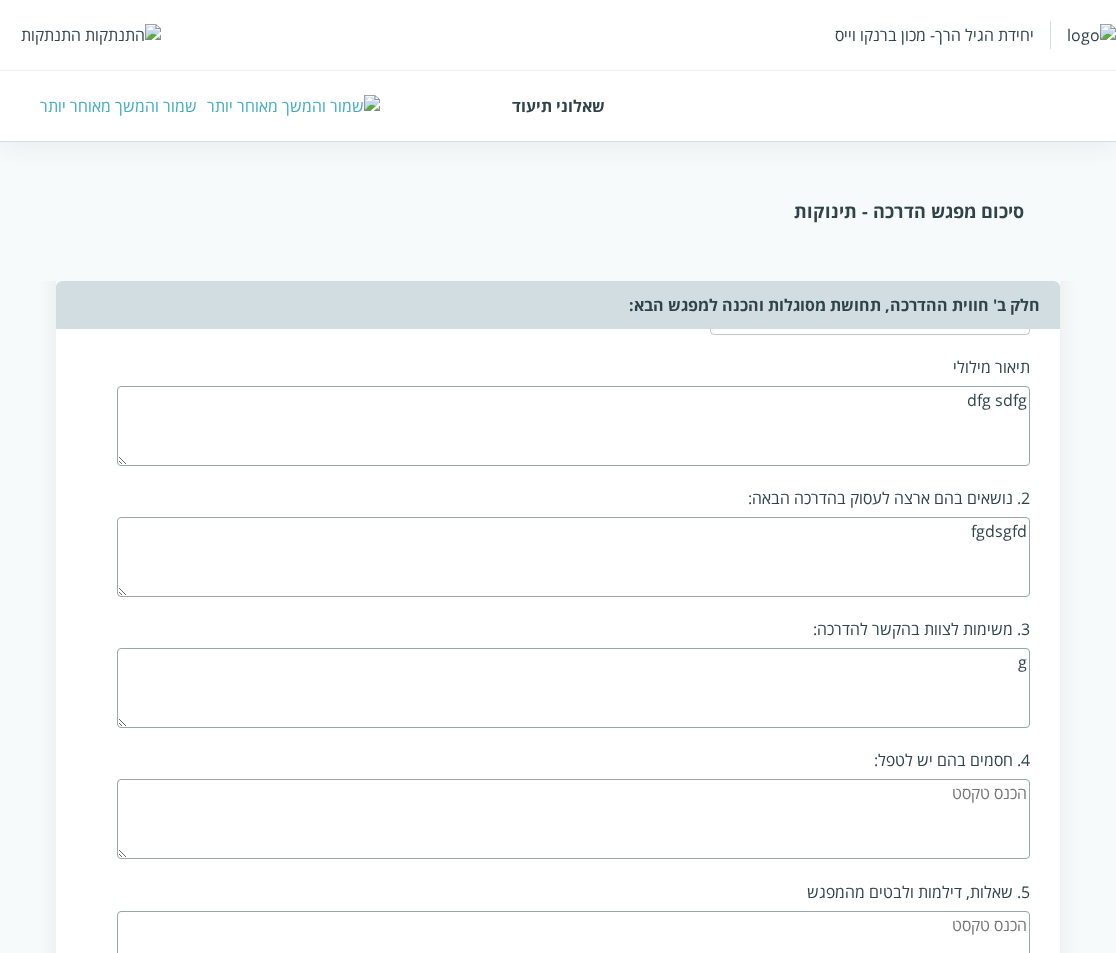 click on "g" at bounding box center (573, 688) 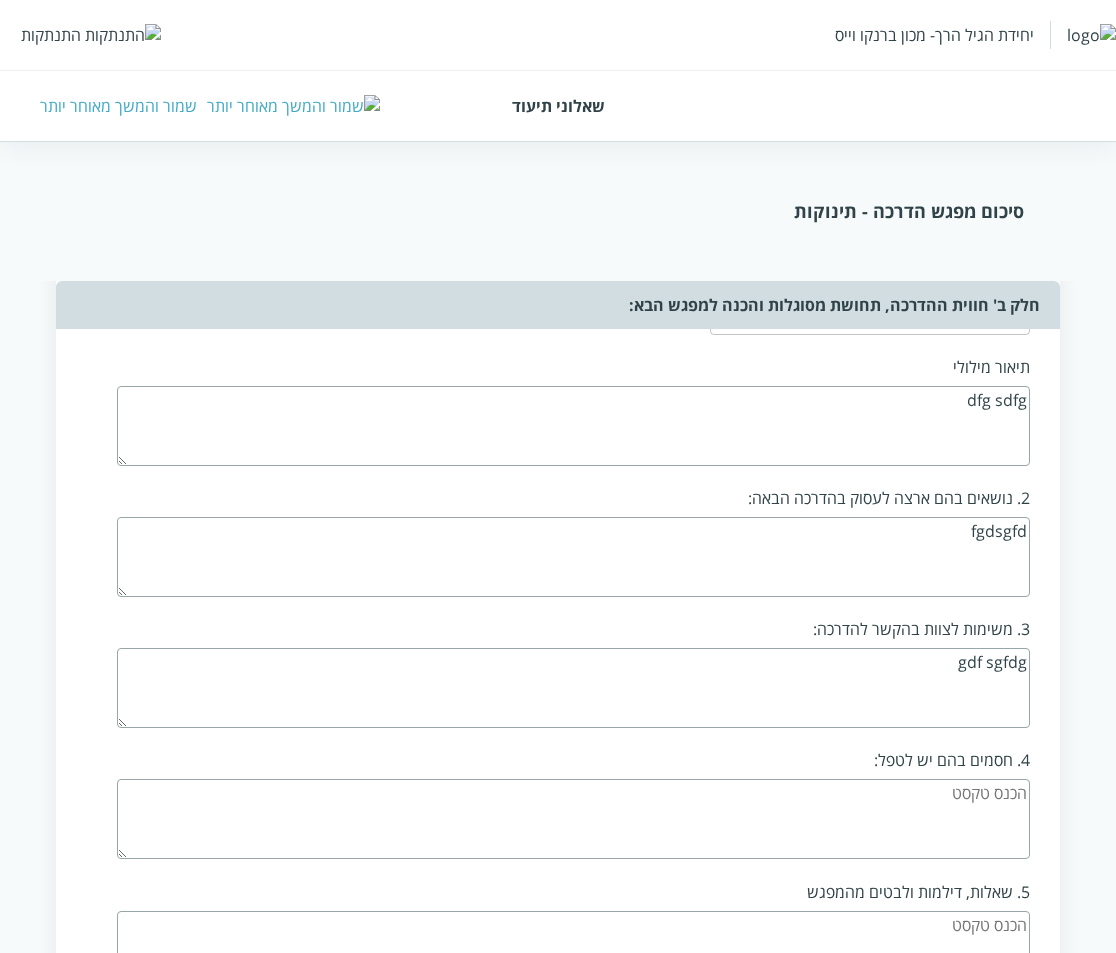 type on "gdf sgfdg" 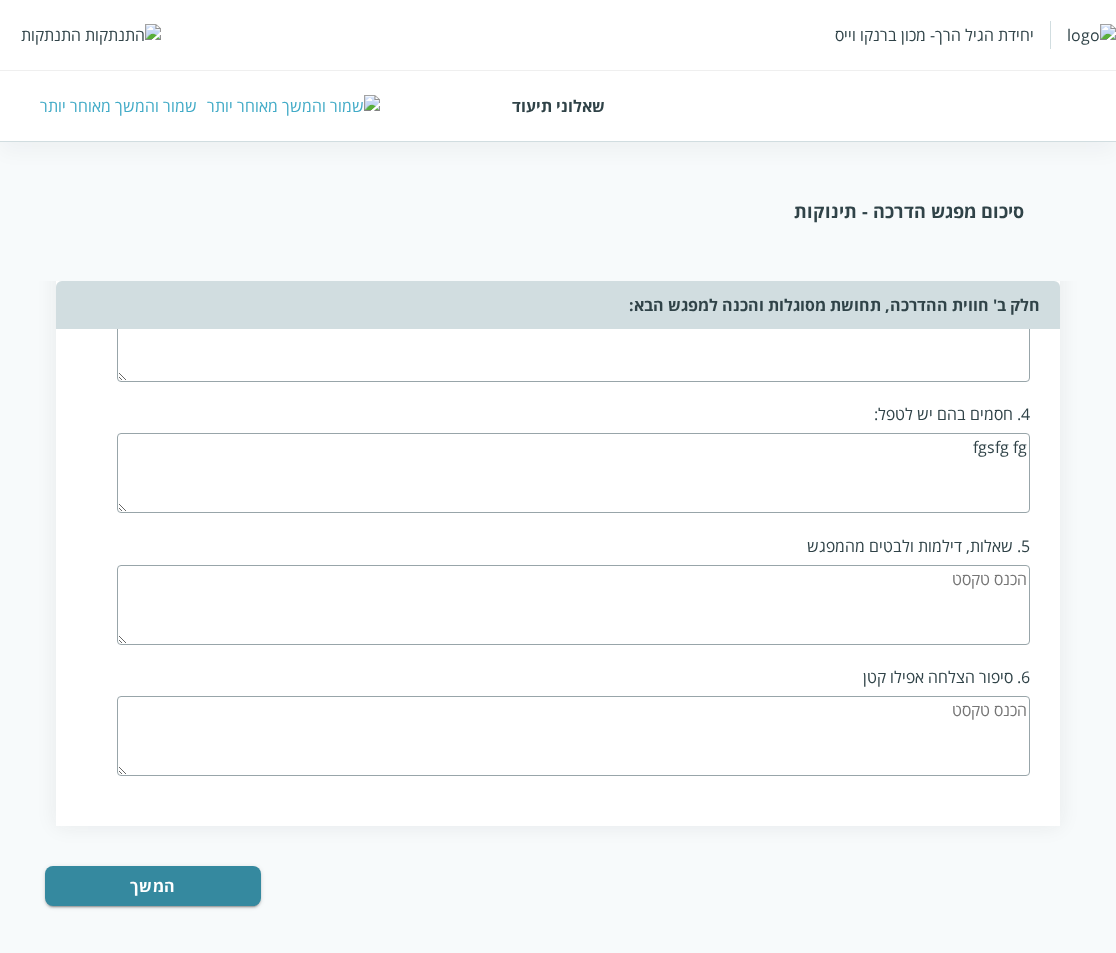 scroll, scrollTop: 1752, scrollLeft: 0, axis: vertical 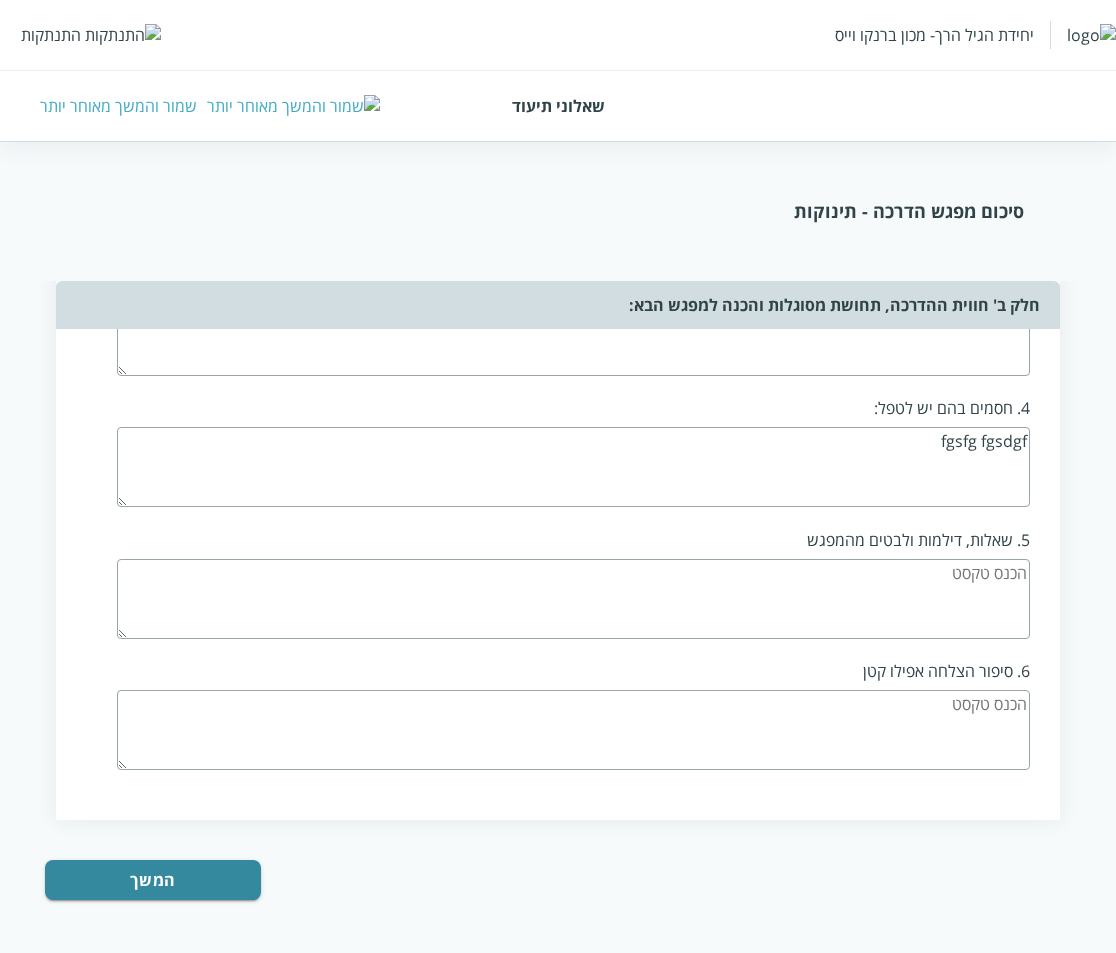 type on "fgsfg fgsdgf" 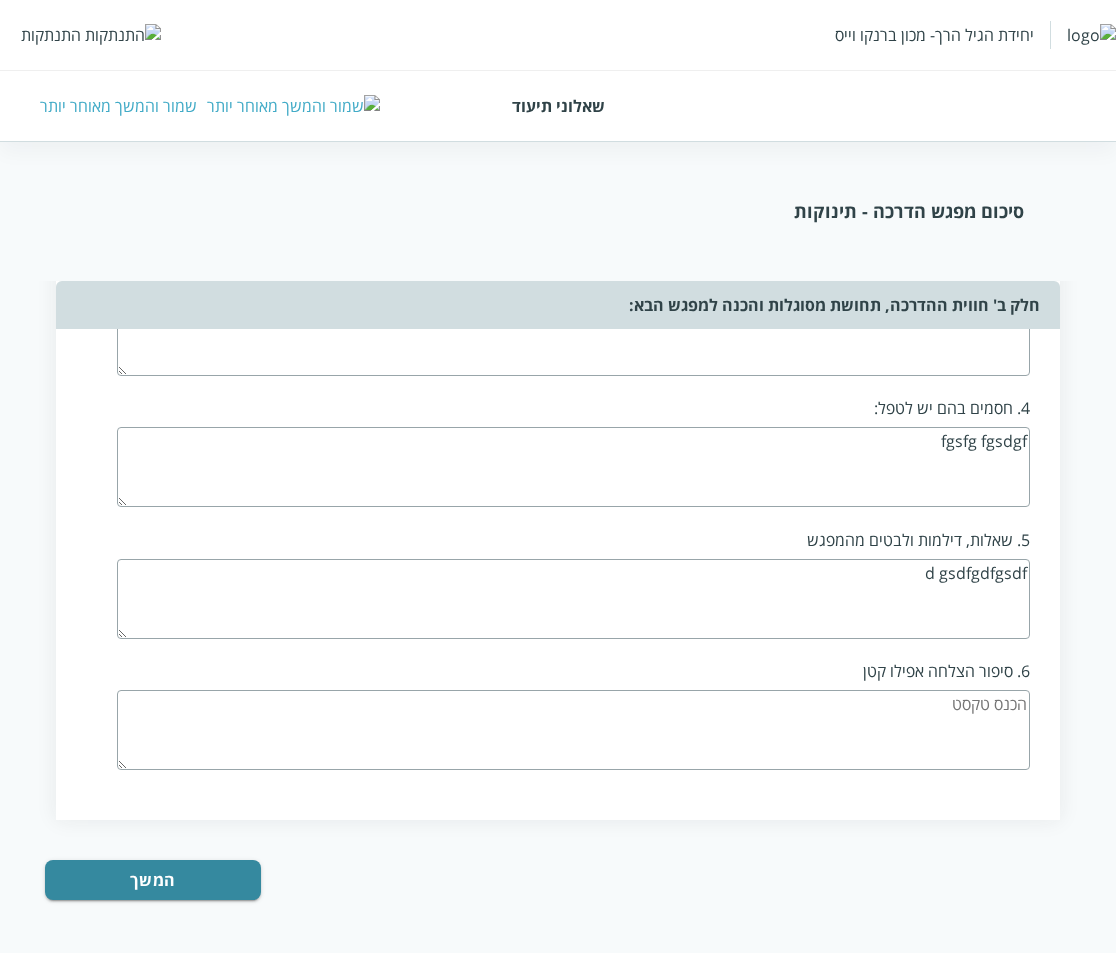 type on "d gsdfgdfgsdf" 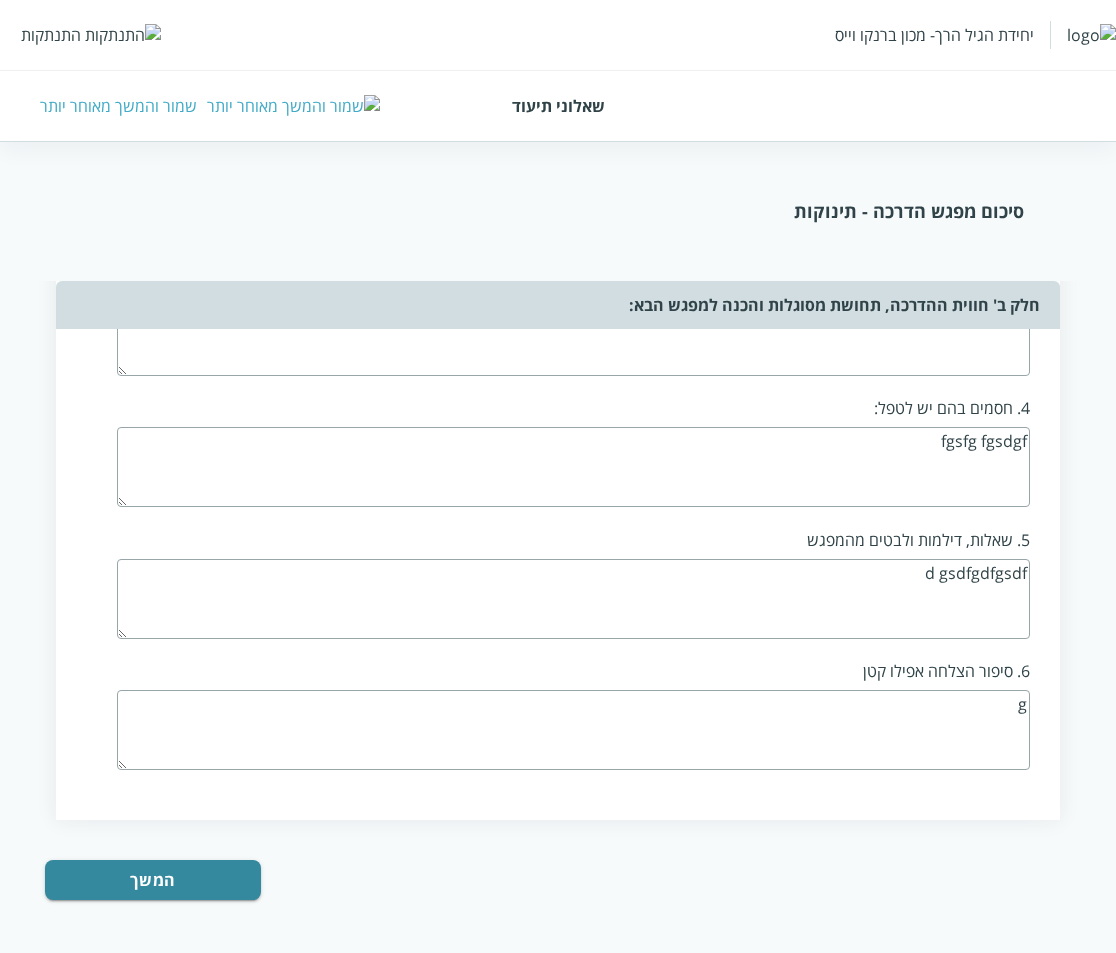 click on "g" at bounding box center [573, 730] 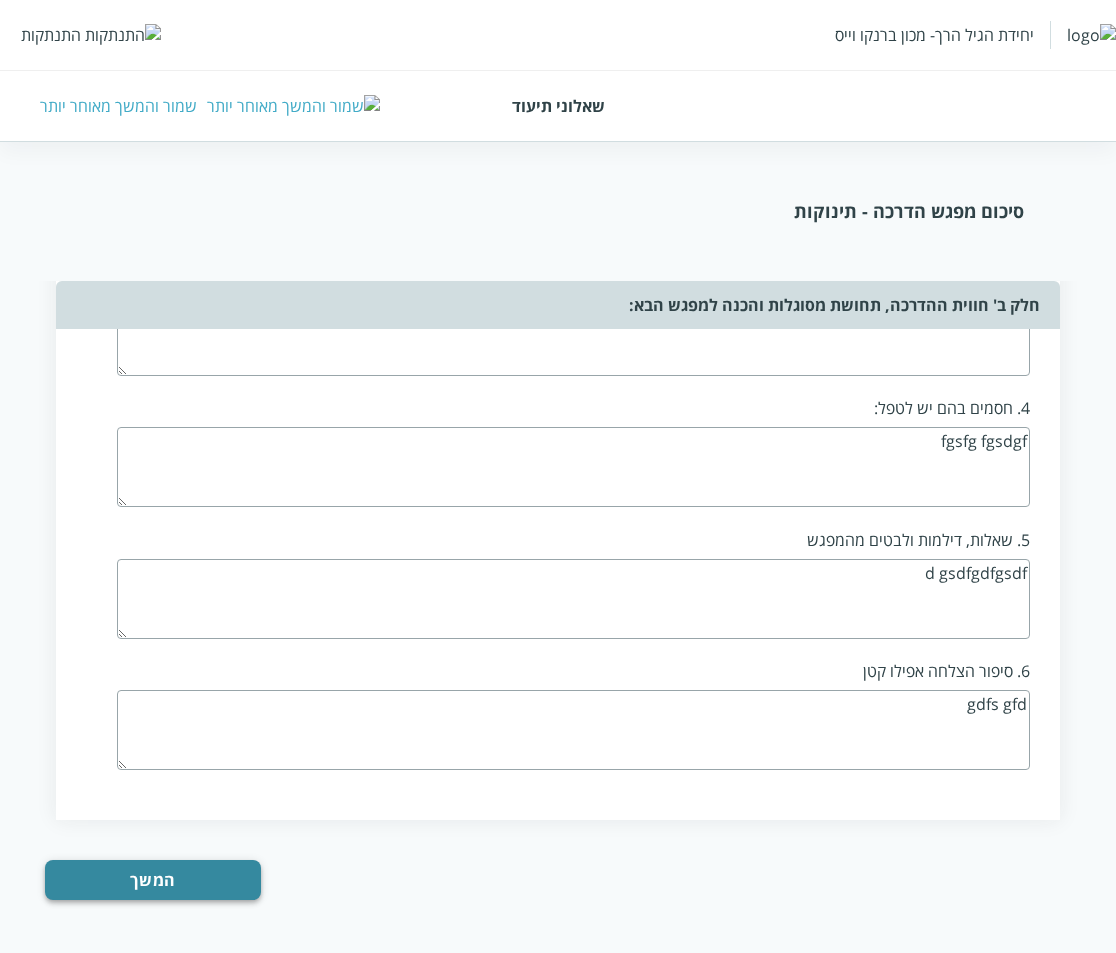 type on "gdfs gfd" 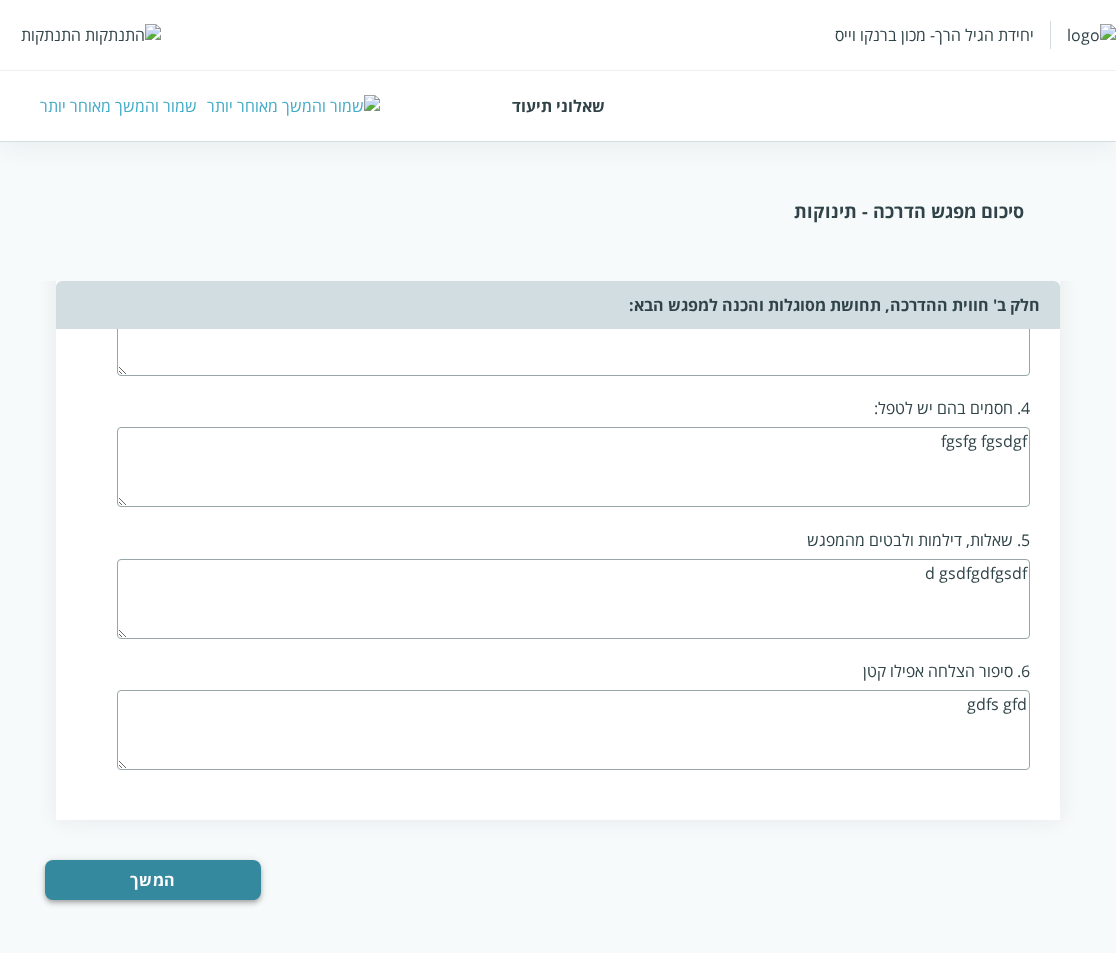 click on "המשך" at bounding box center [153, 880] 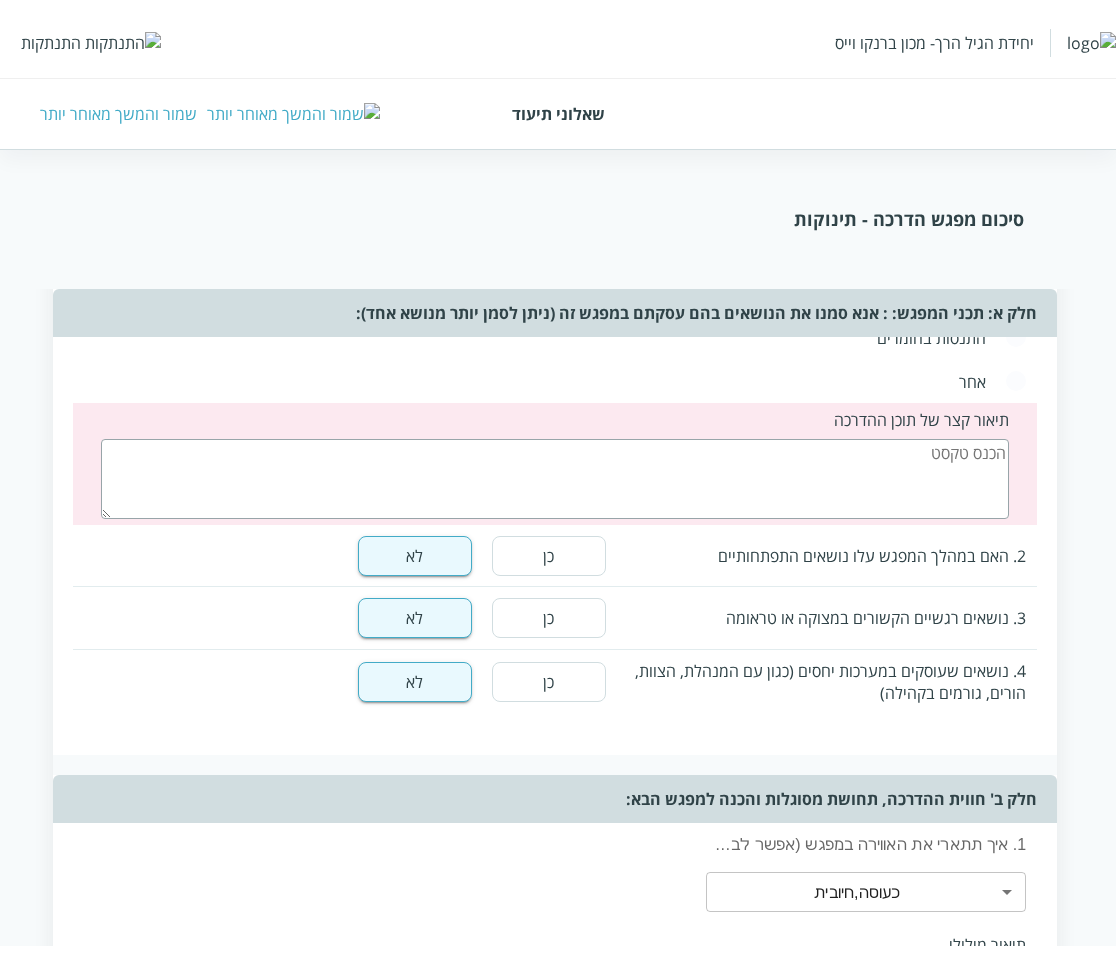 scroll, scrollTop: 808, scrollLeft: 0, axis: vertical 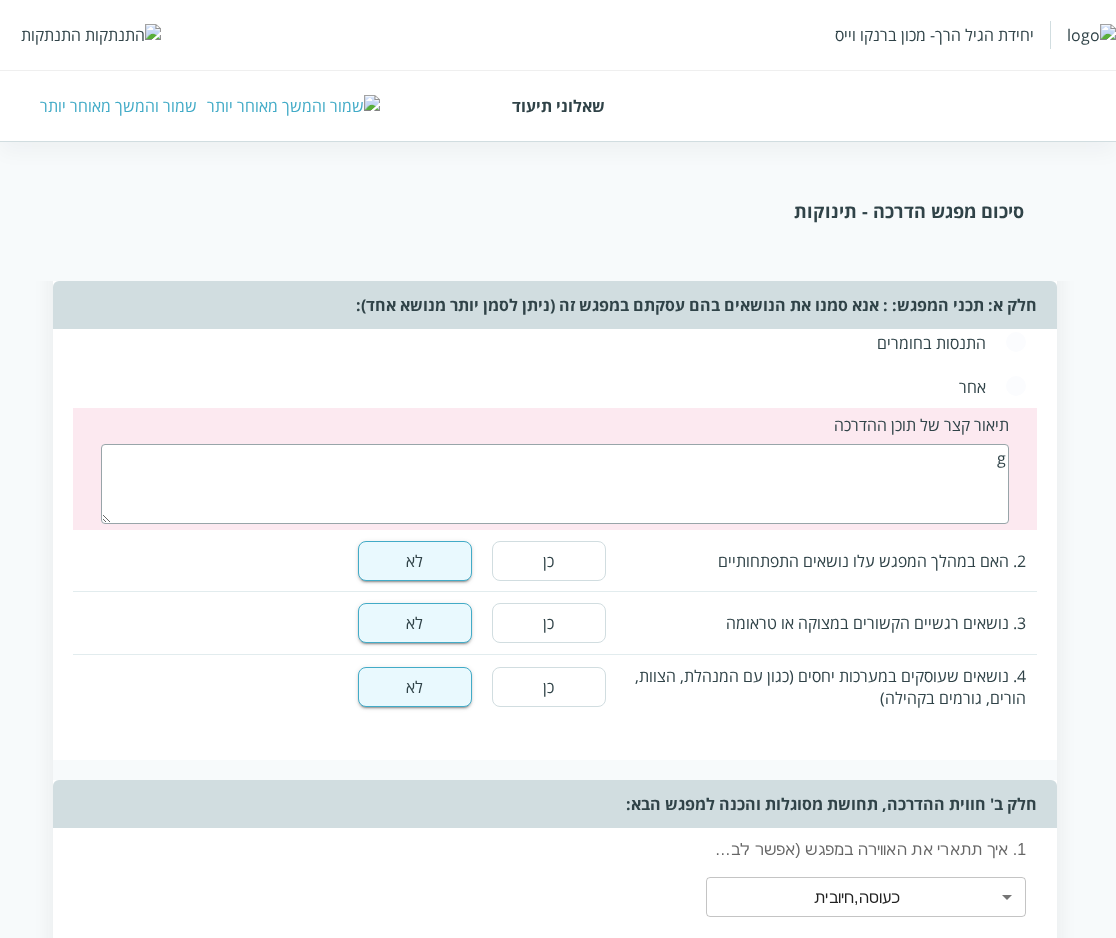 click on "g" at bounding box center [555, 484] 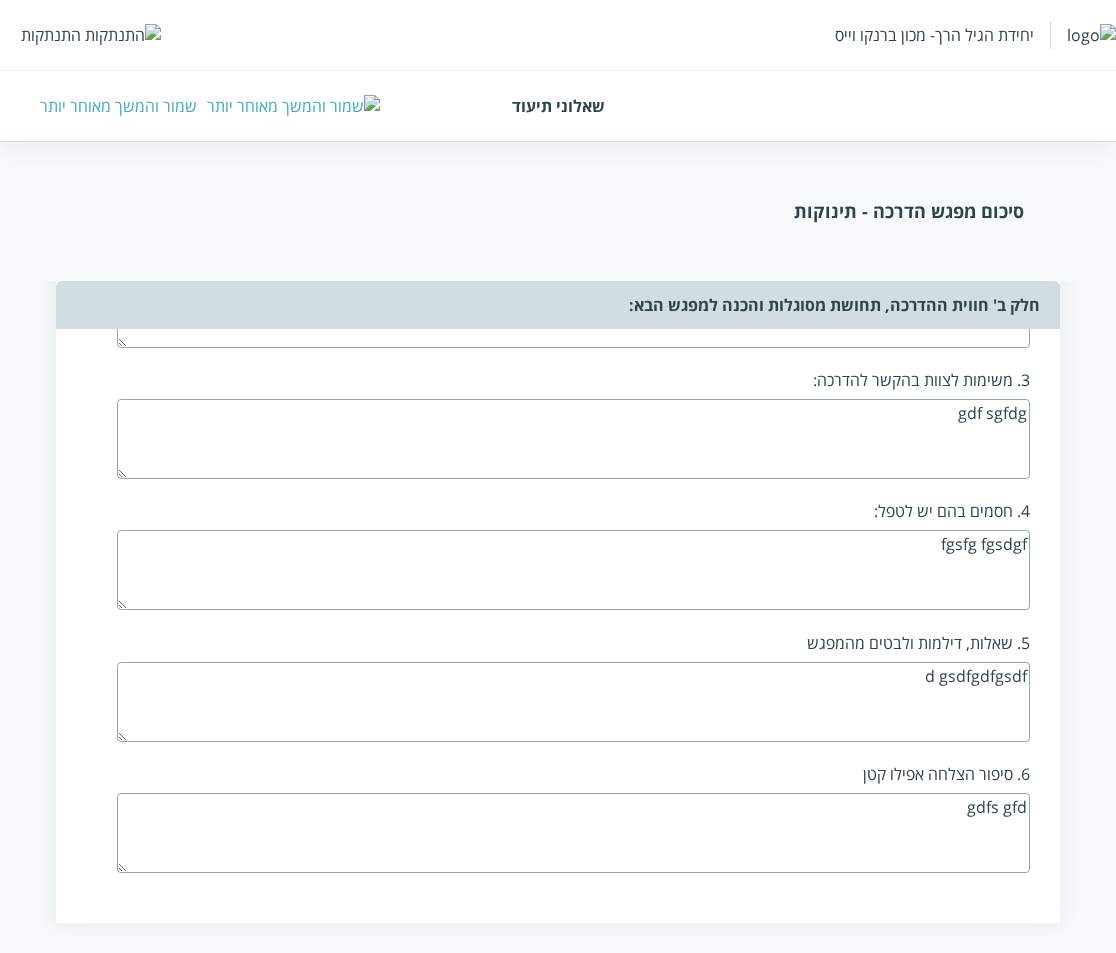 scroll, scrollTop: 1752, scrollLeft: 0, axis: vertical 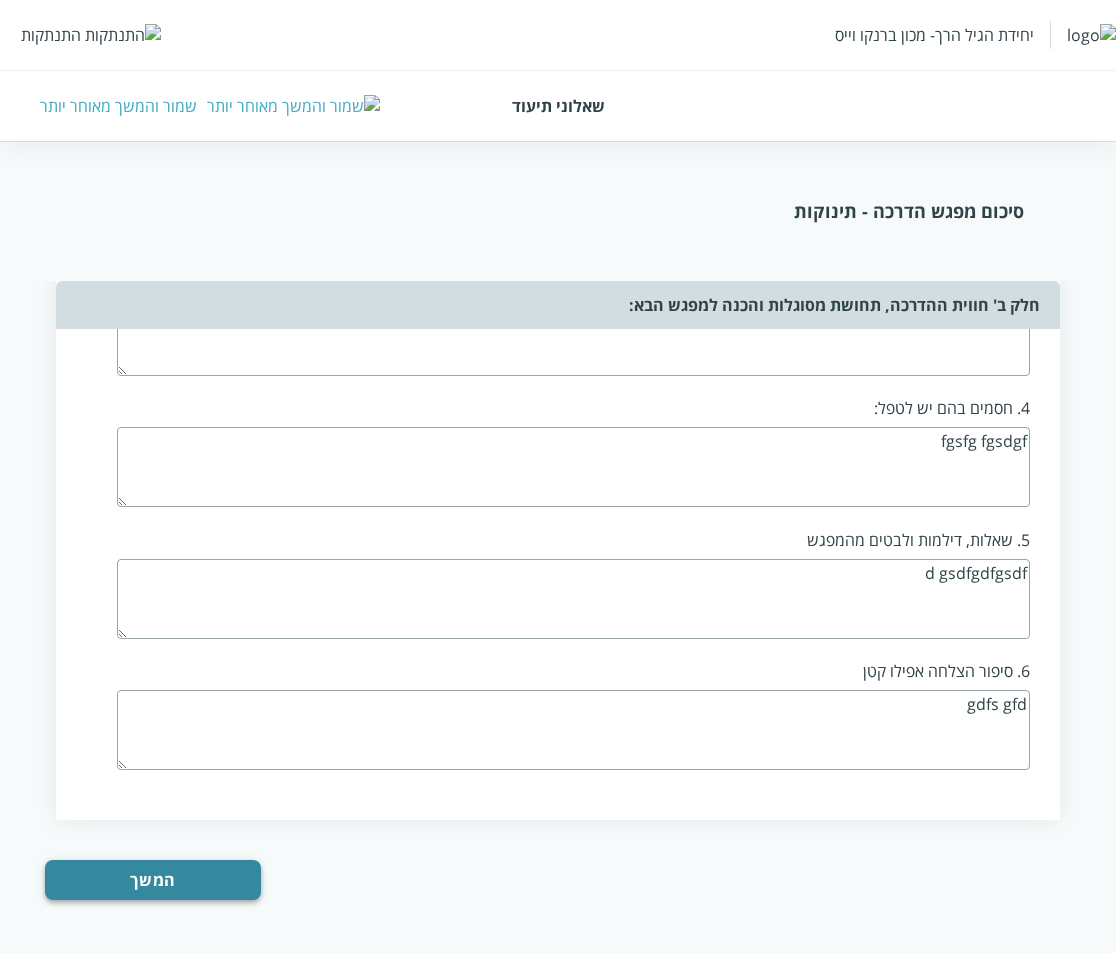 type on "gfds fg" 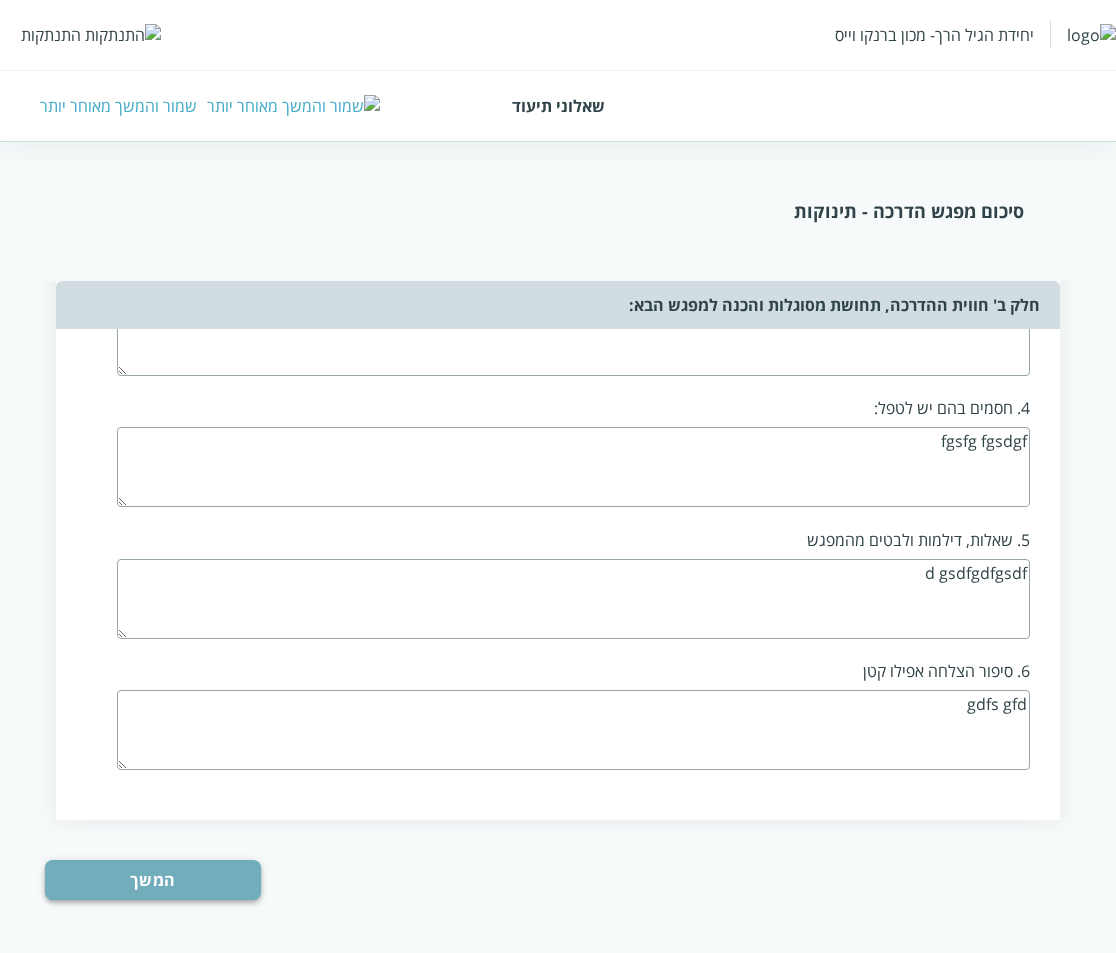 click on "המשך" at bounding box center [153, 880] 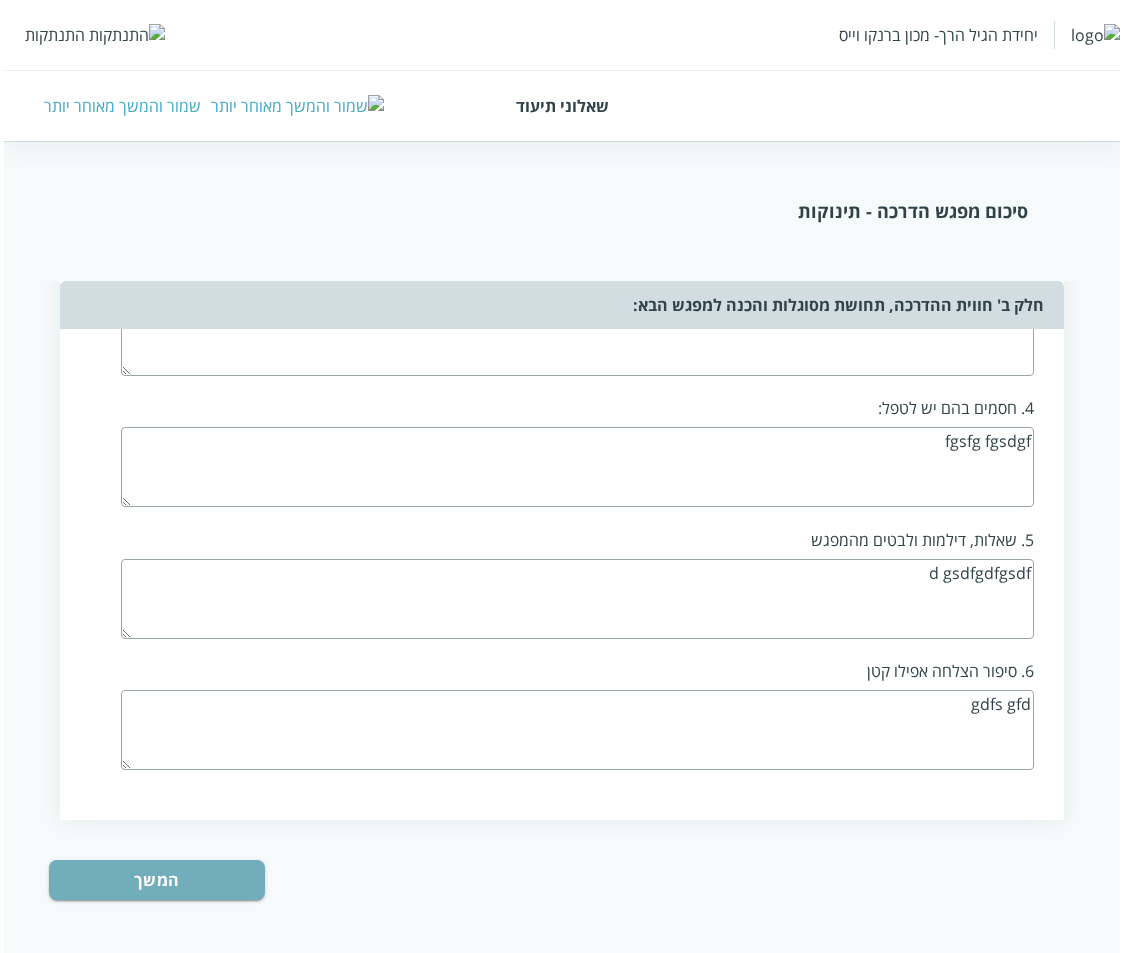 scroll, scrollTop: 0, scrollLeft: 0, axis: both 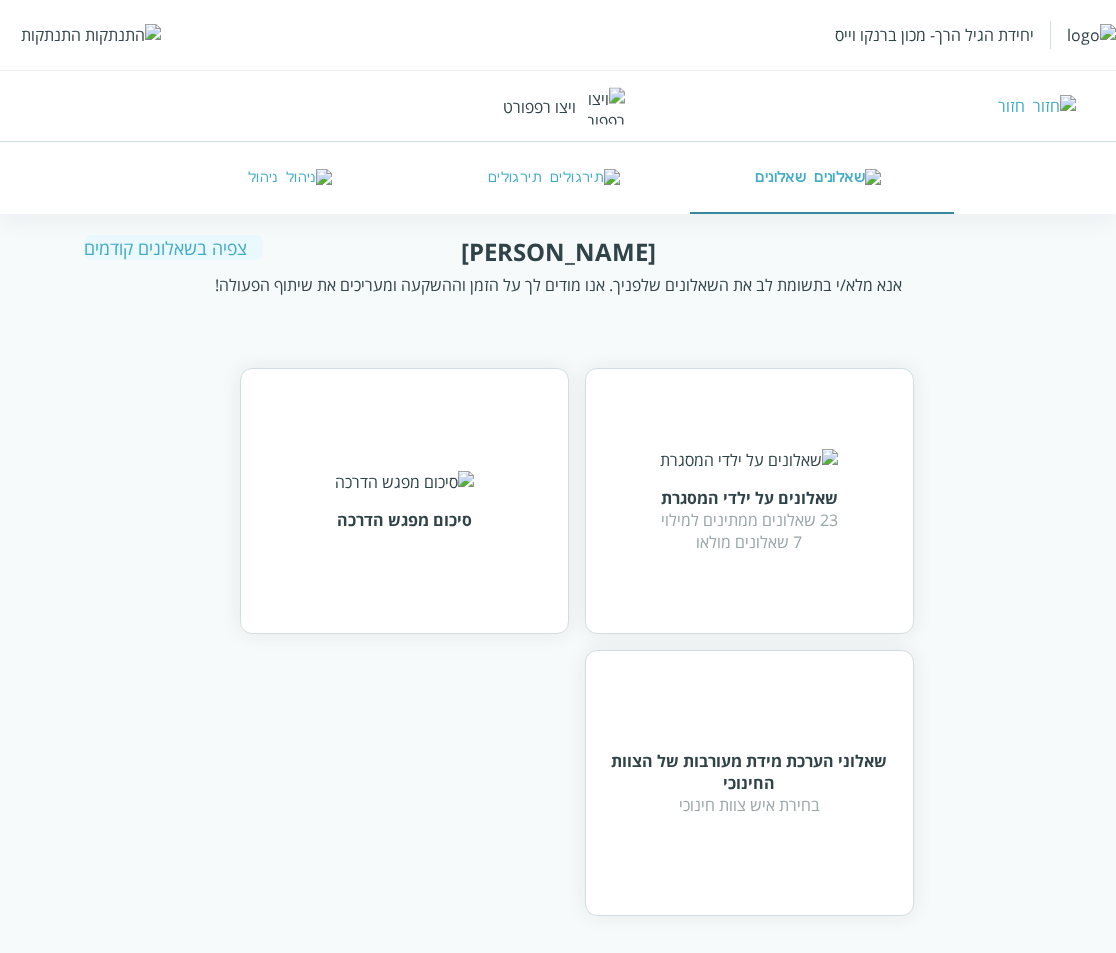 click on "צפיה בשאלונים קודמים" at bounding box center [173, 248] 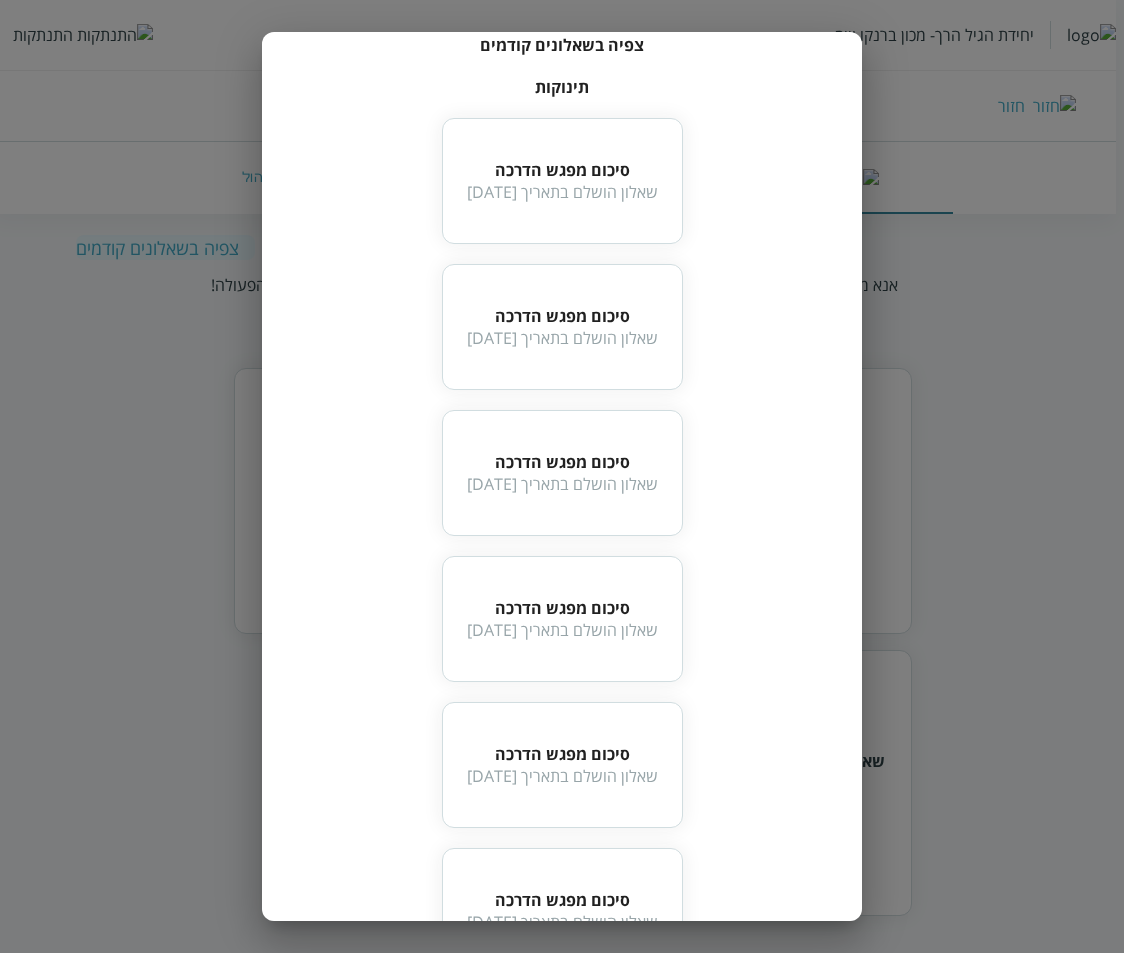 scroll, scrollTop: 200, scrollLeft: 0, axis: vertical 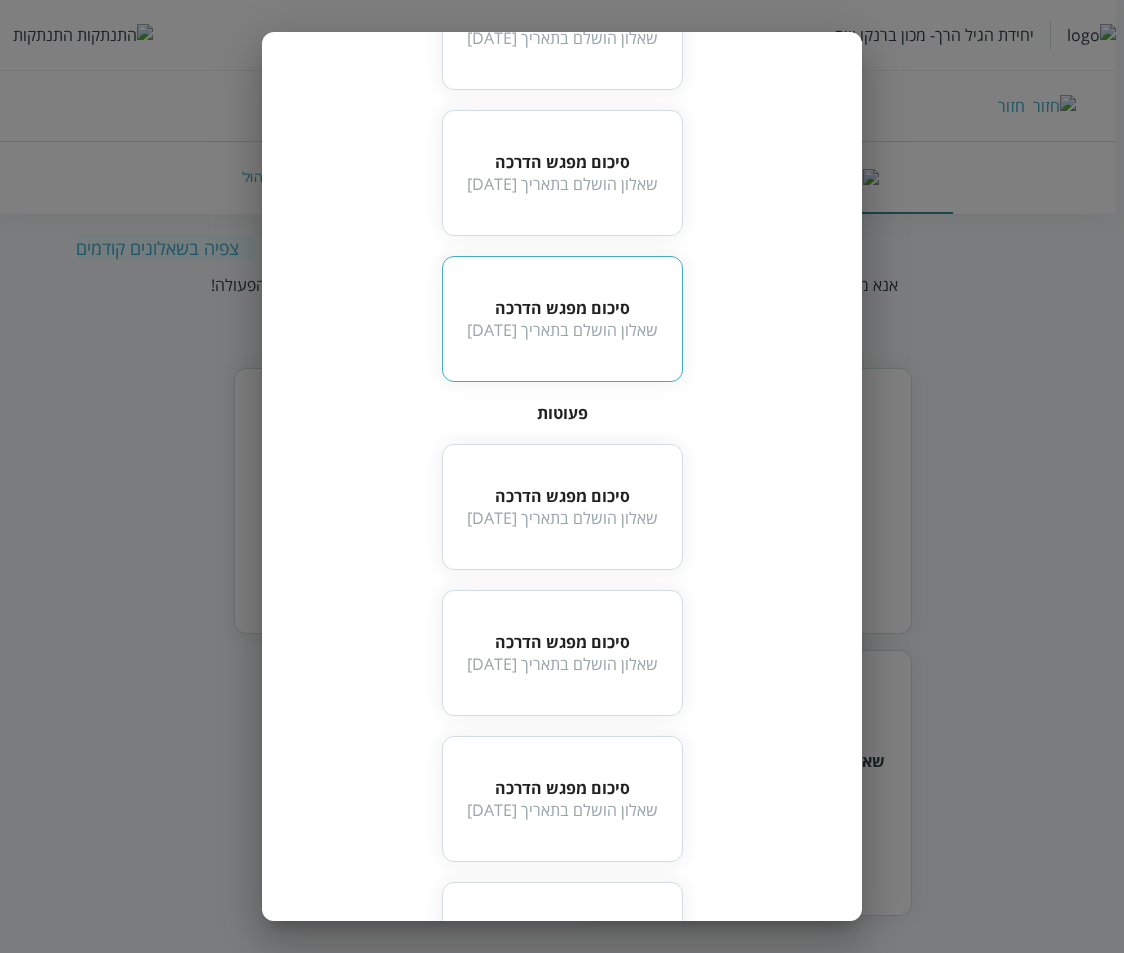 click on "סיכום מפגש הדרכה" at bounding box center [562, 308] 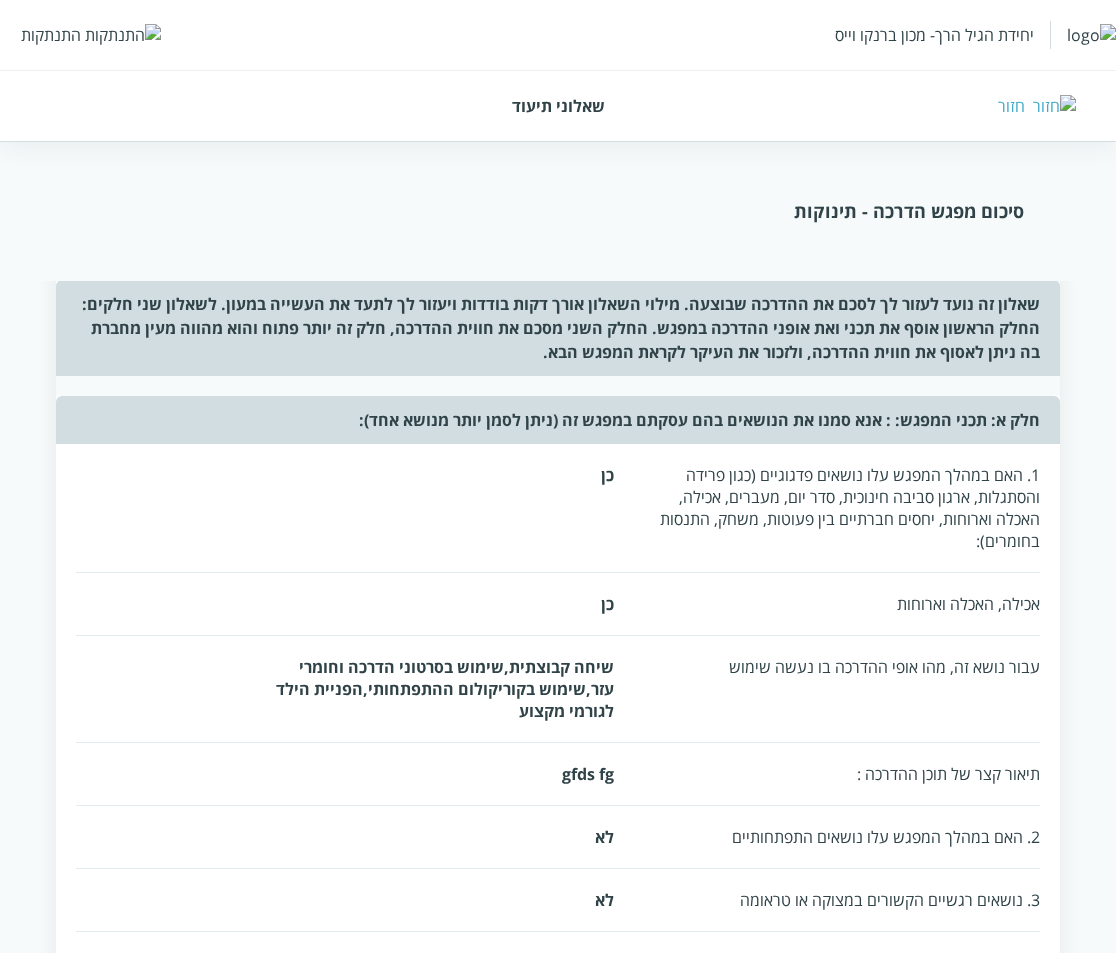 scroll, scrollTop: 0, scrollLeft: 0, axis: both 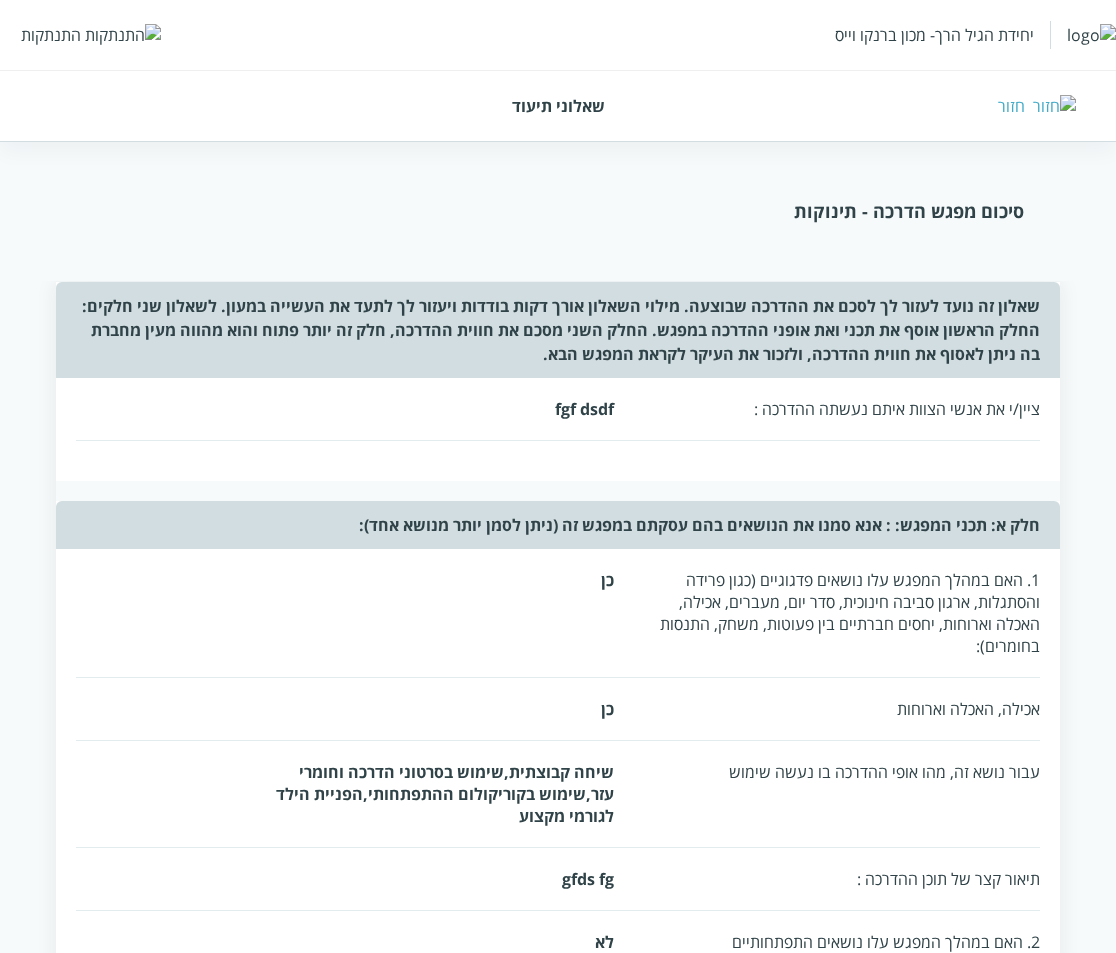 click on "חזור" at bounding box center [1011, 106] 